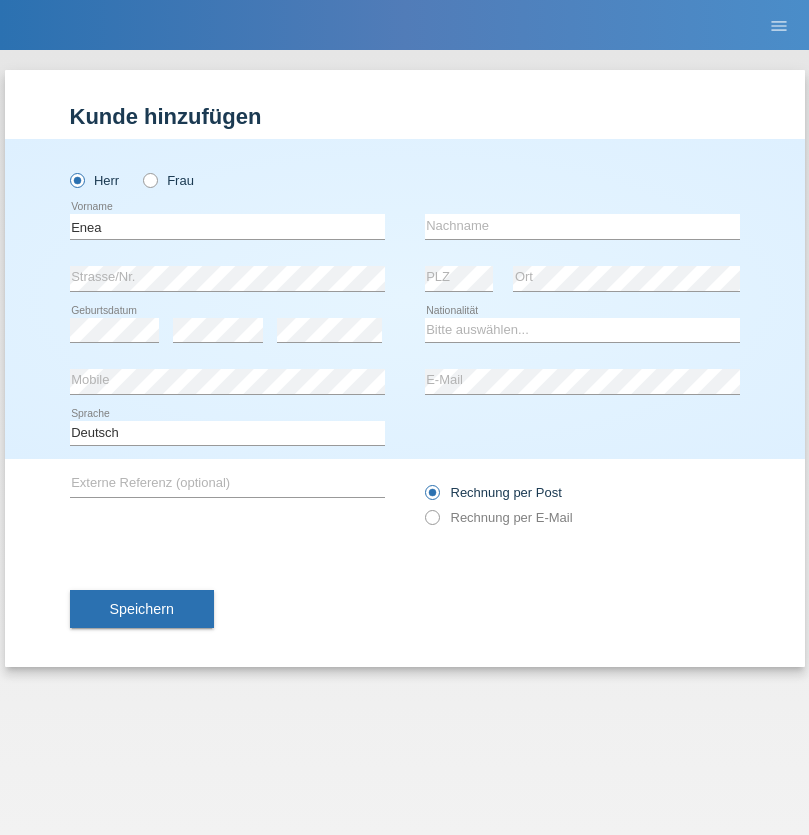 scroll, scrollTop: 0, scrollLeft: 0, axis: both 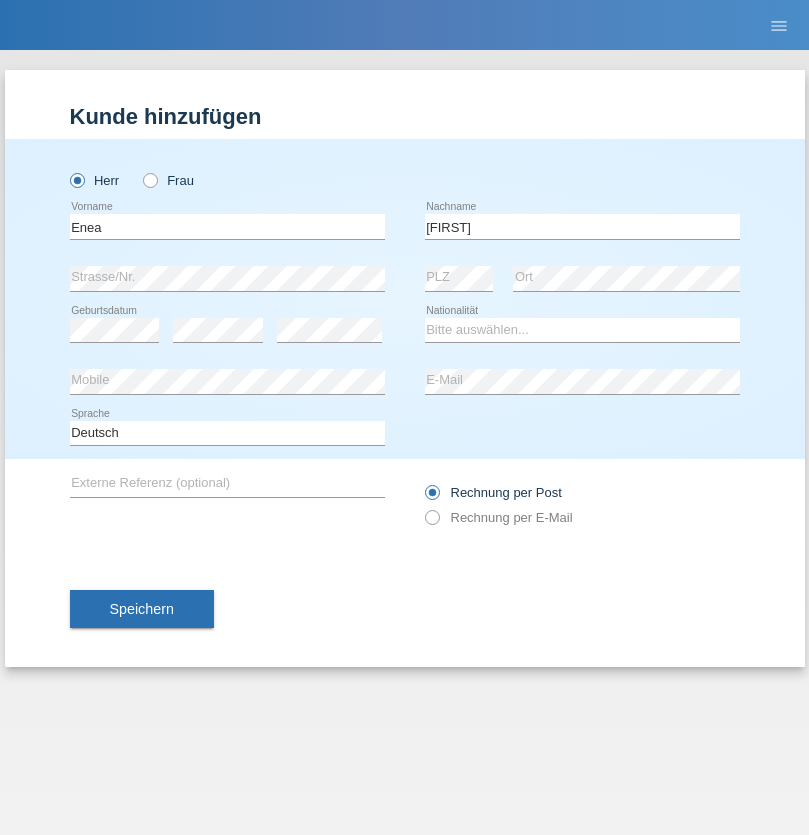 type on "Andrei" 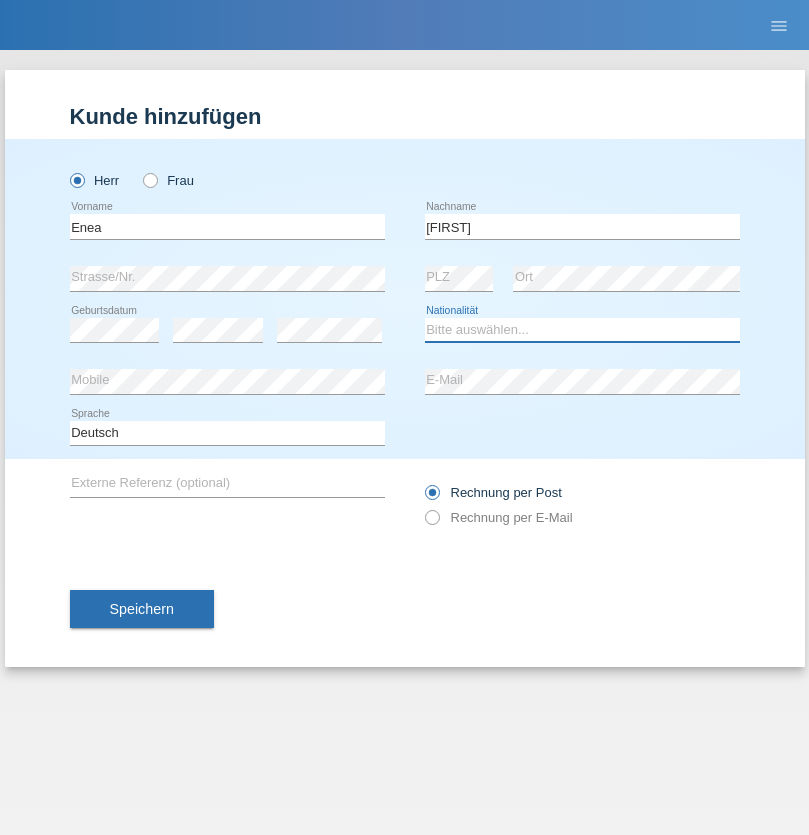 select on "OM" 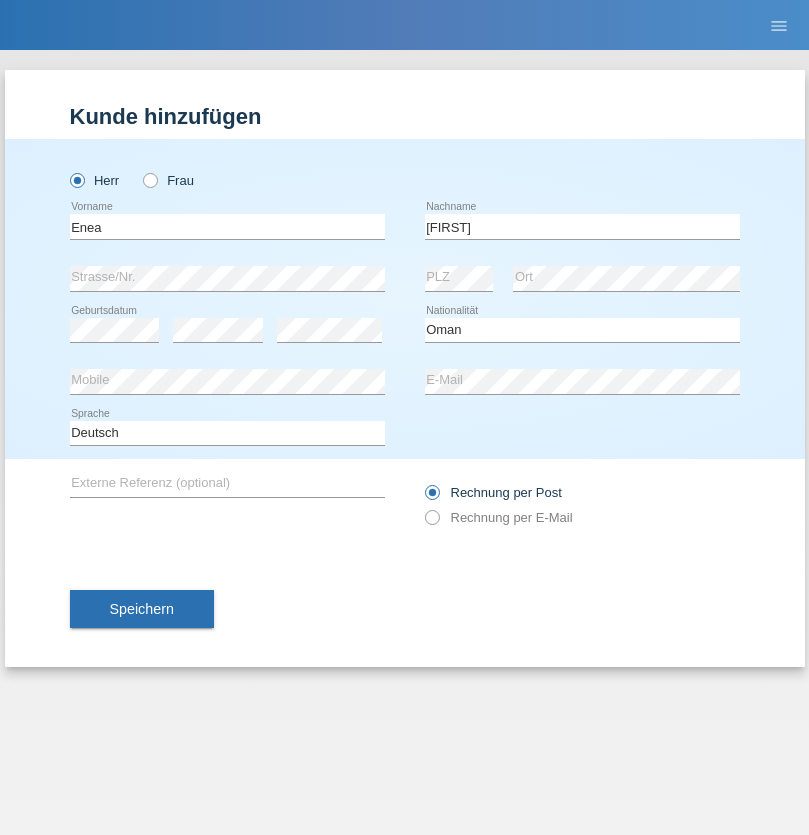 select on "C" 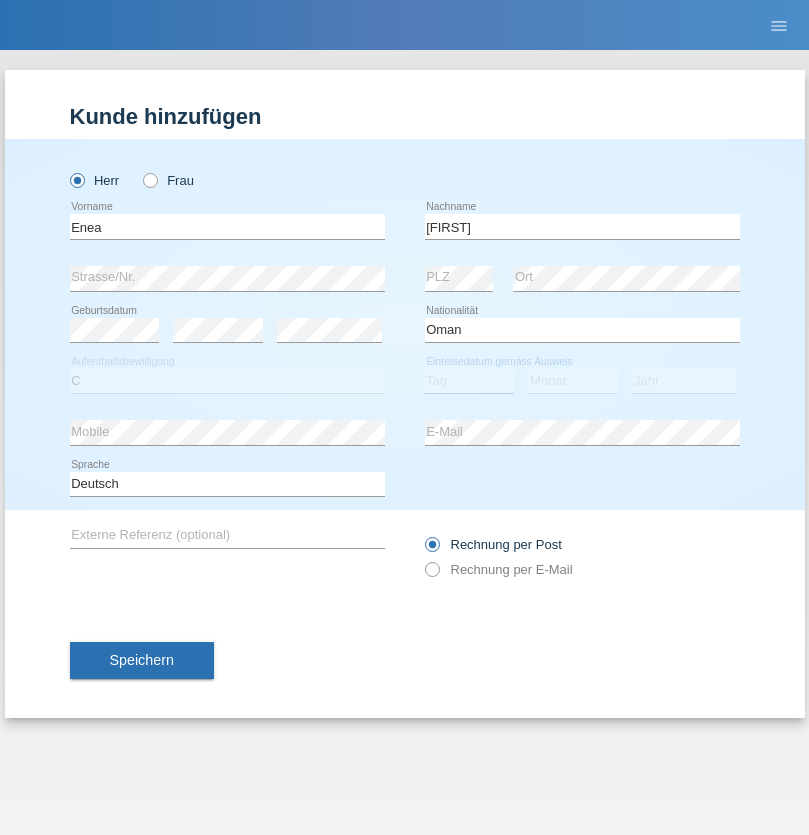 select on "17" 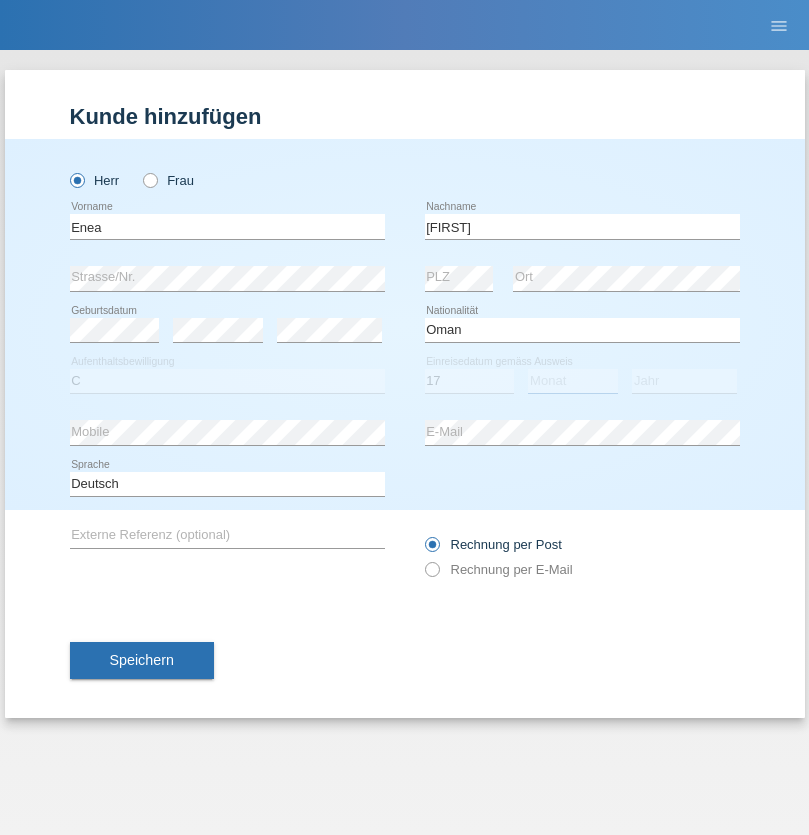 select on "06" 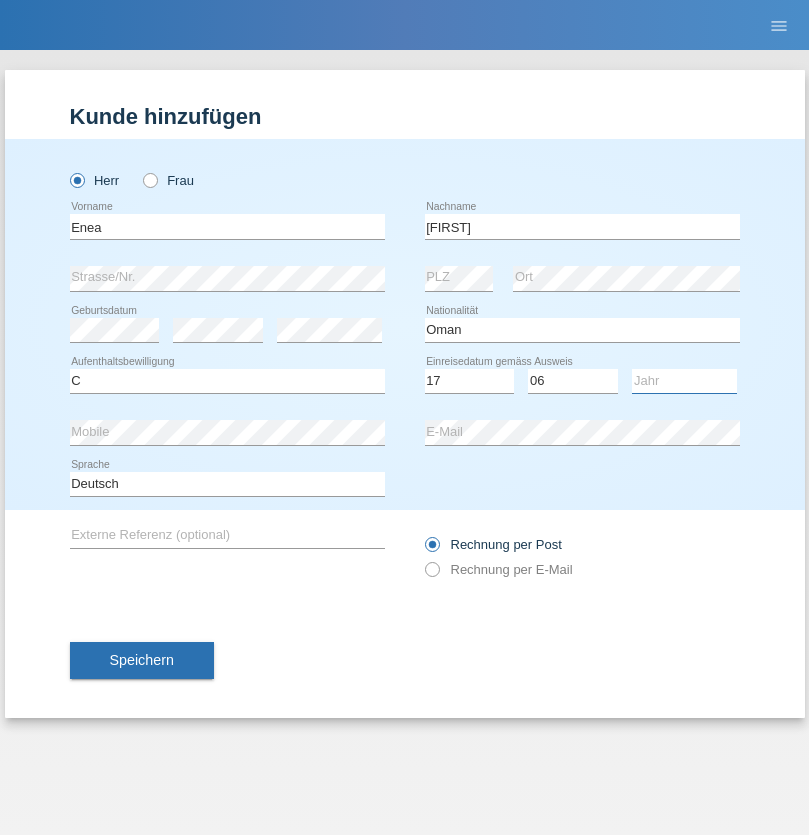 select on "2021" 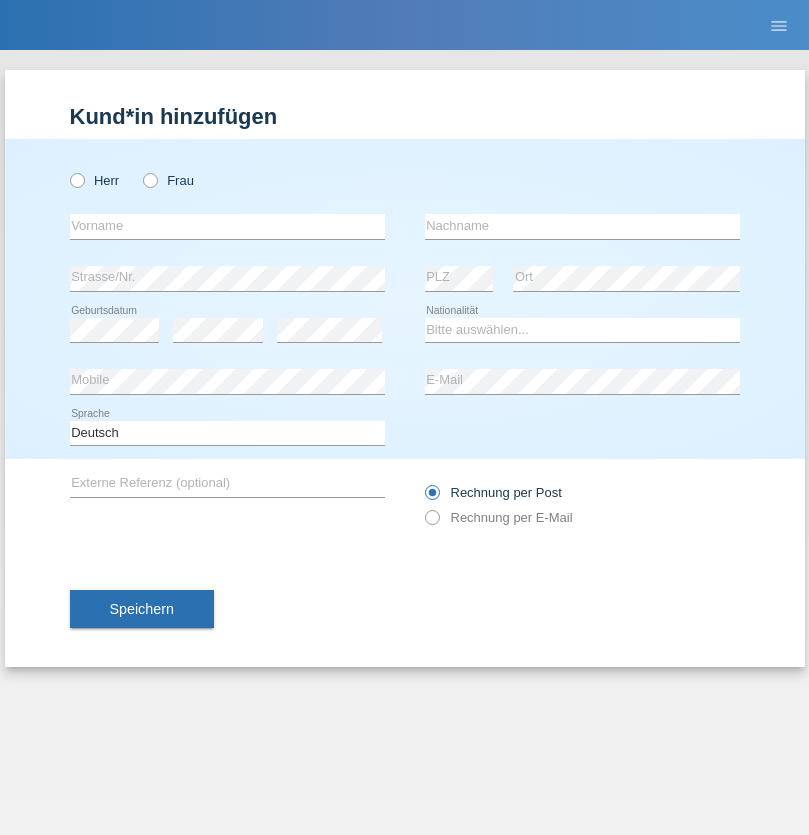 scroll, scrollTop: 0, scrollLeft: 0, axis: both 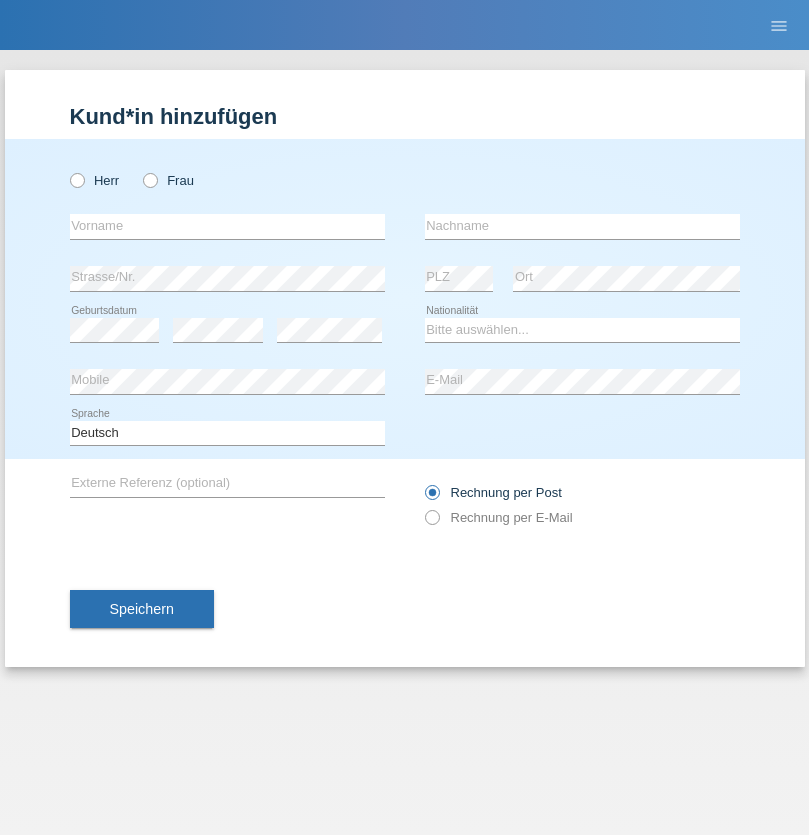 radio on "true" 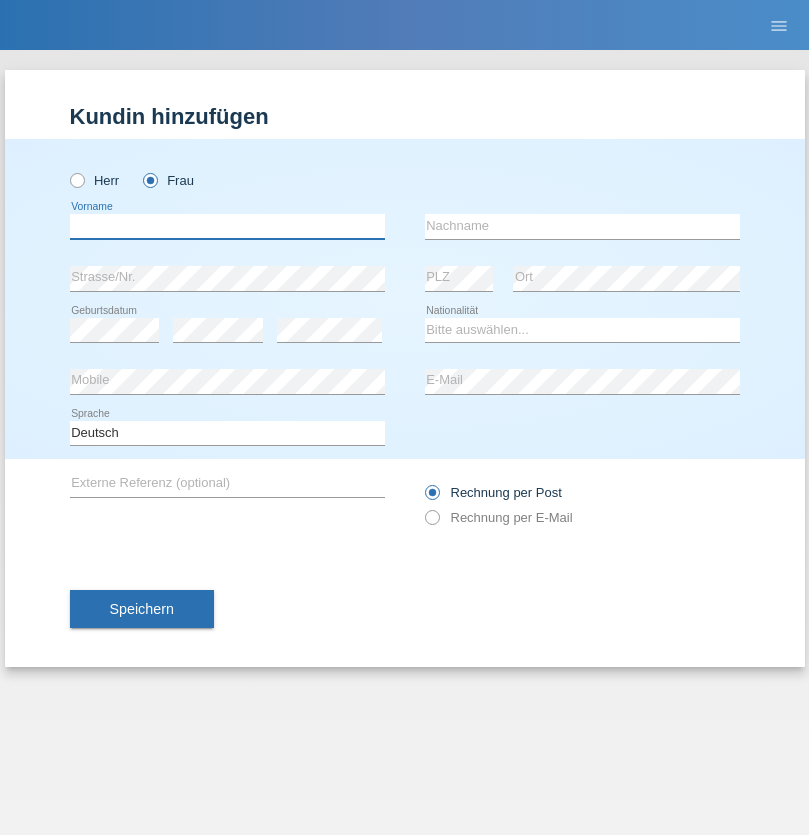 click at bounding box center [227, 226] 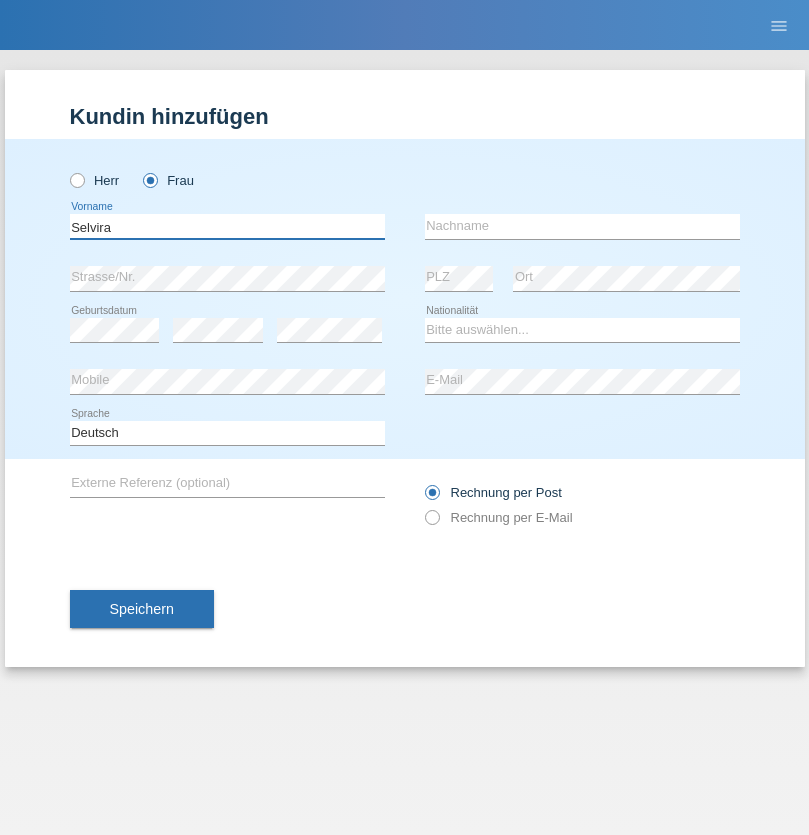 type on "Selvira" 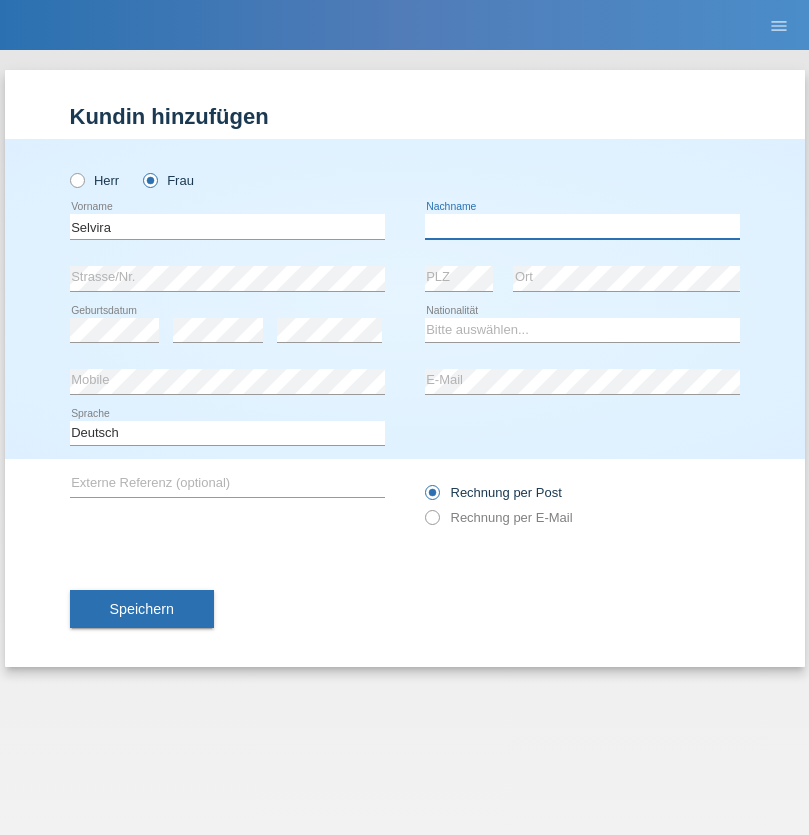 click at bounding box center [582, 226] 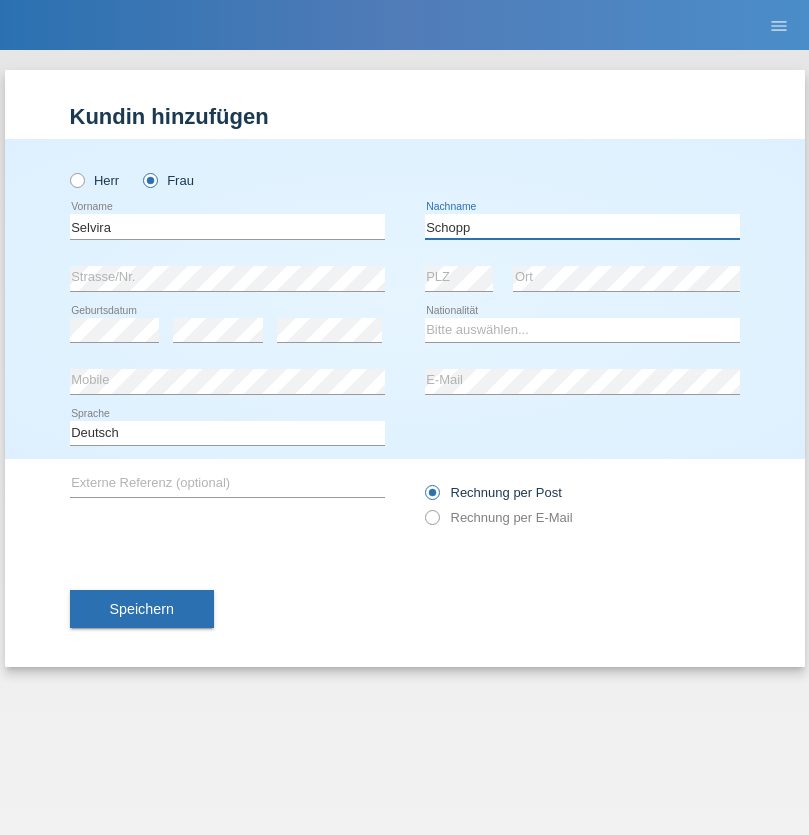 type on "Schopp" 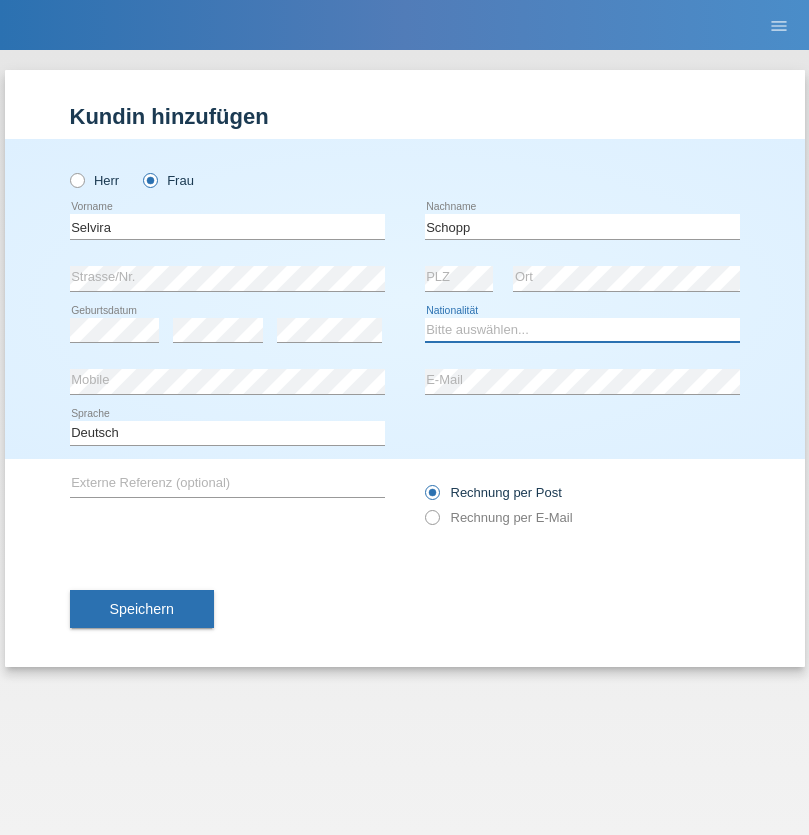 select on "CH" 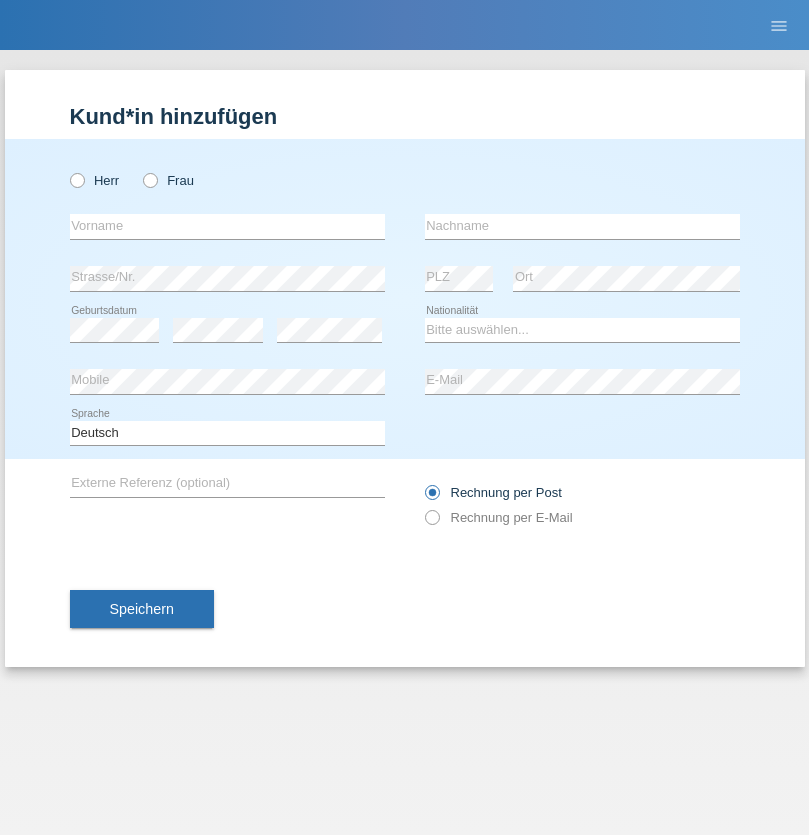 scroll, scrollTop: 0, scrollLeft: 0, axis: both 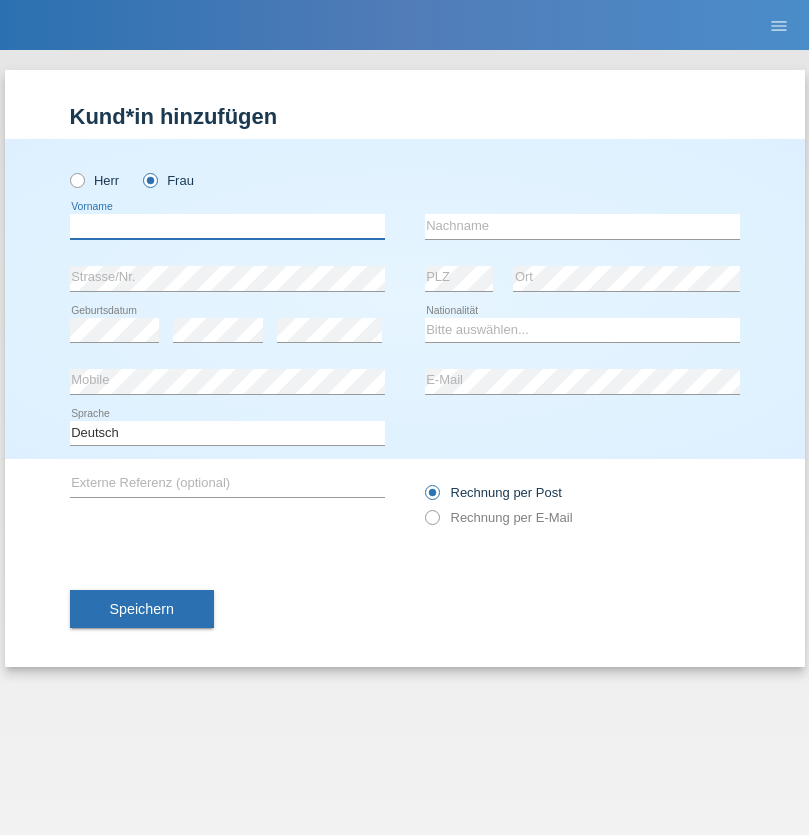 click at bounding box center (227, 226) 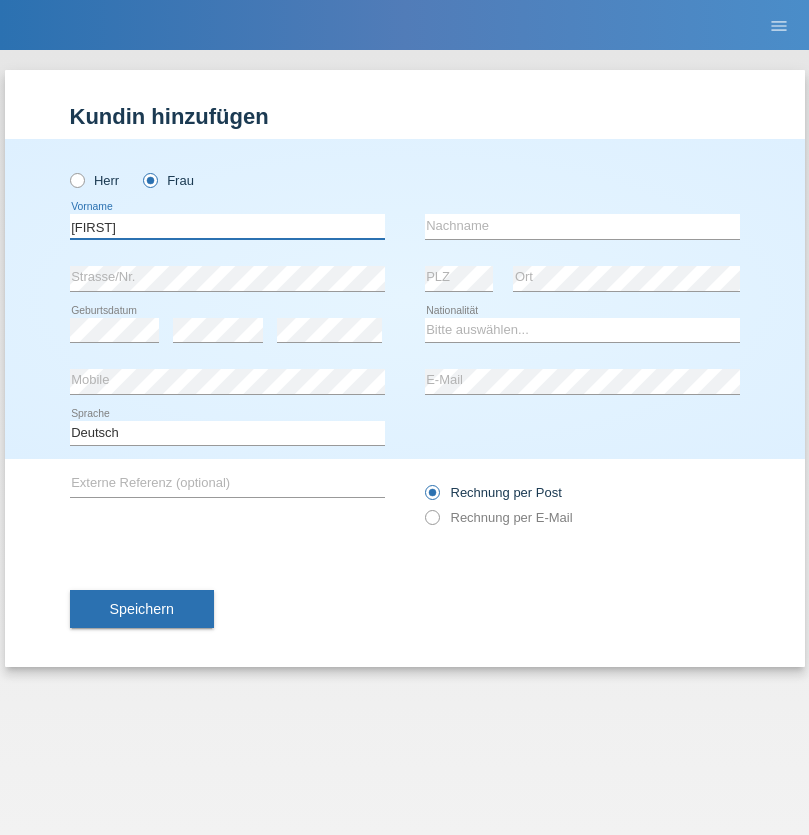 type on "MICHAELA" 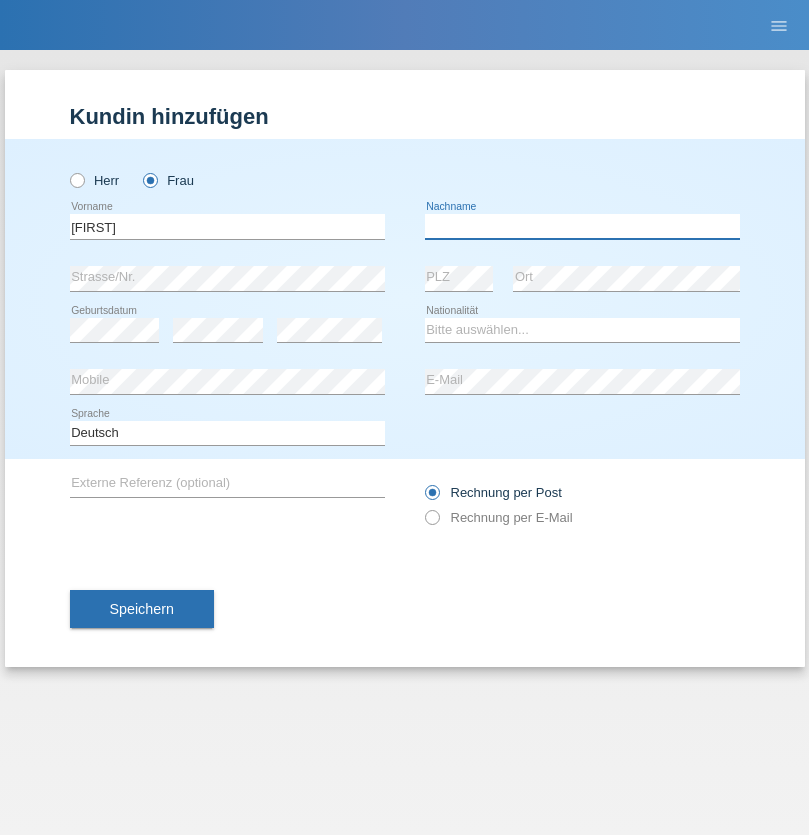 click at bounding box center (582, 226) 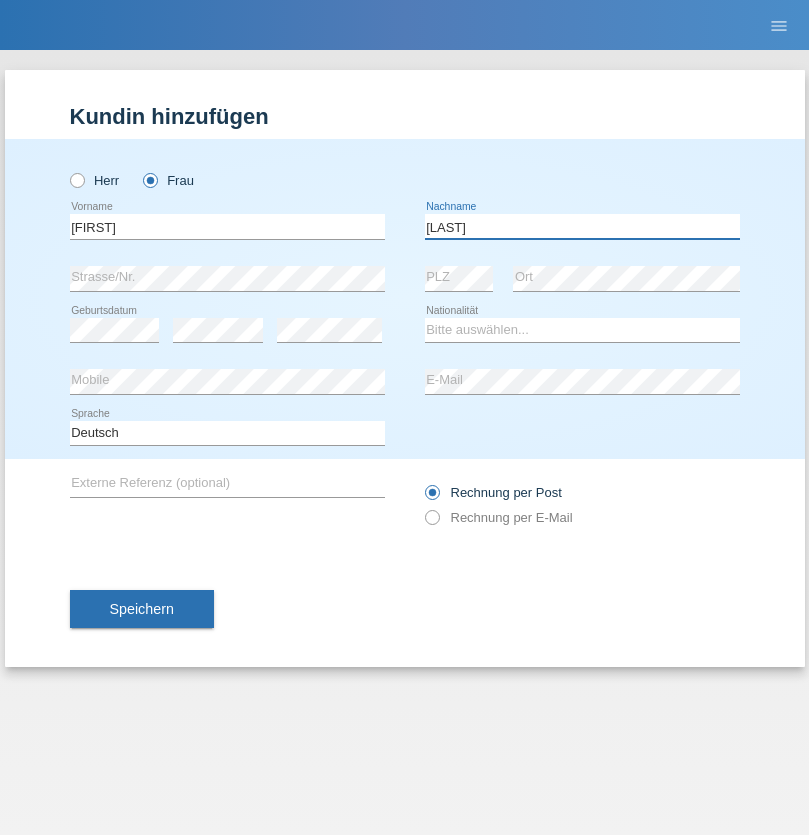 type on "BERNATOVA" 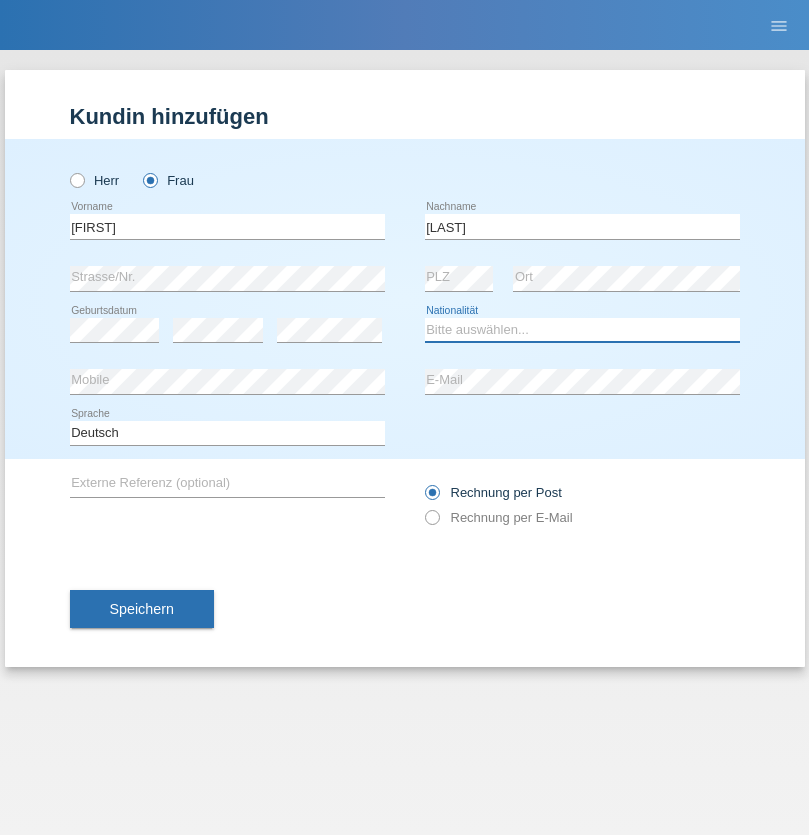 select on "SK" 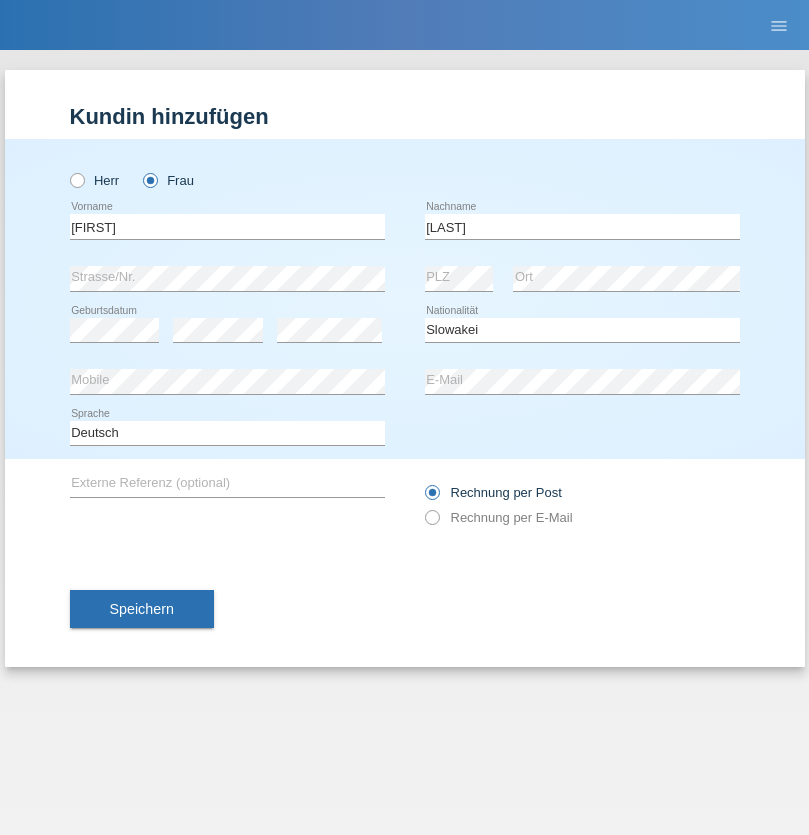 select on "C" 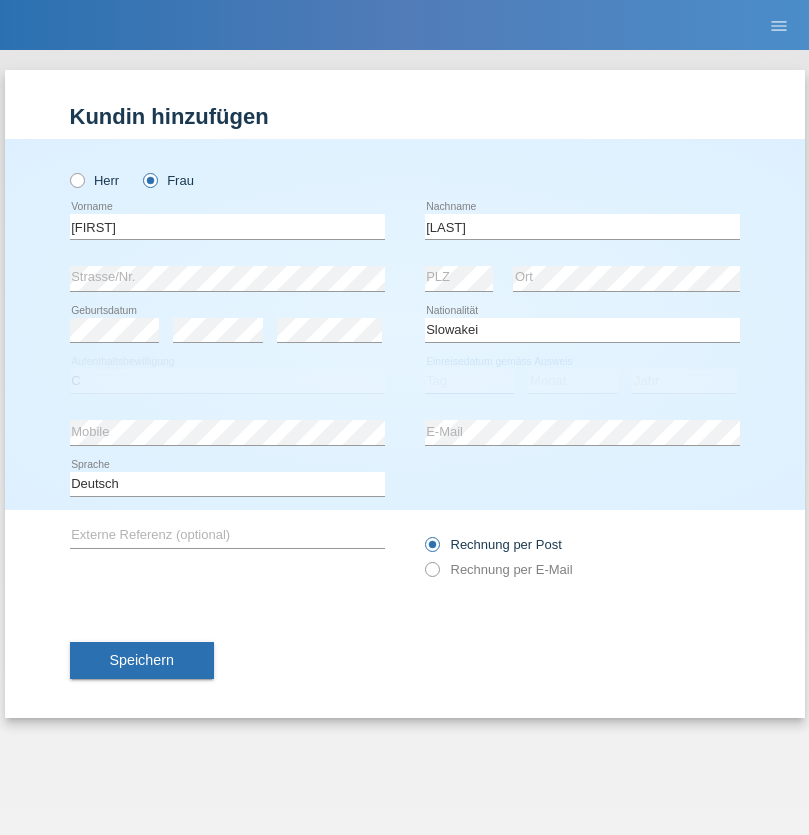 select on "05" 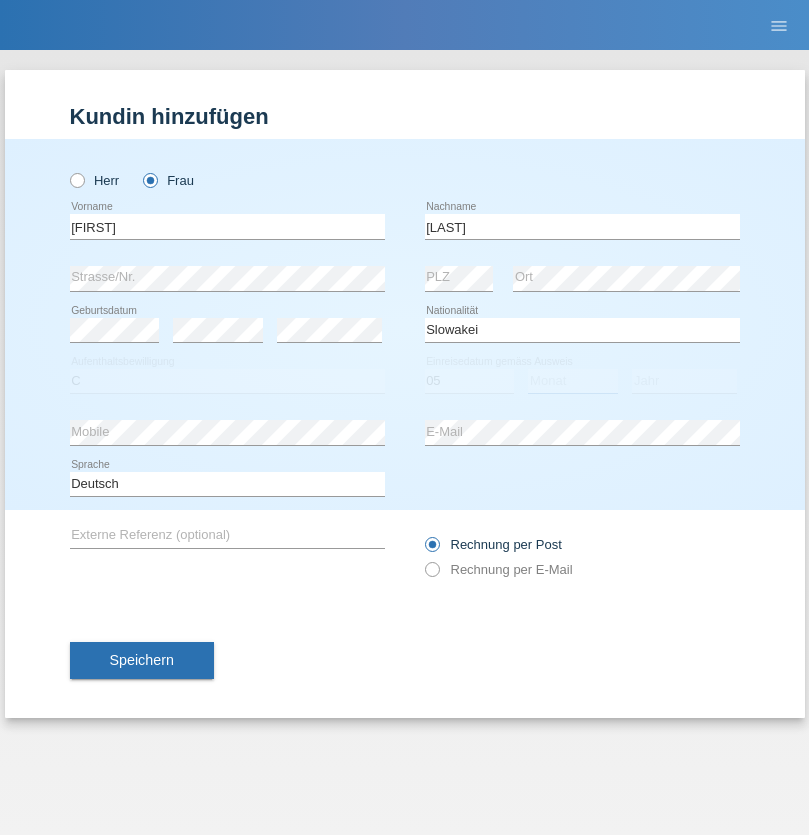 select on "04" 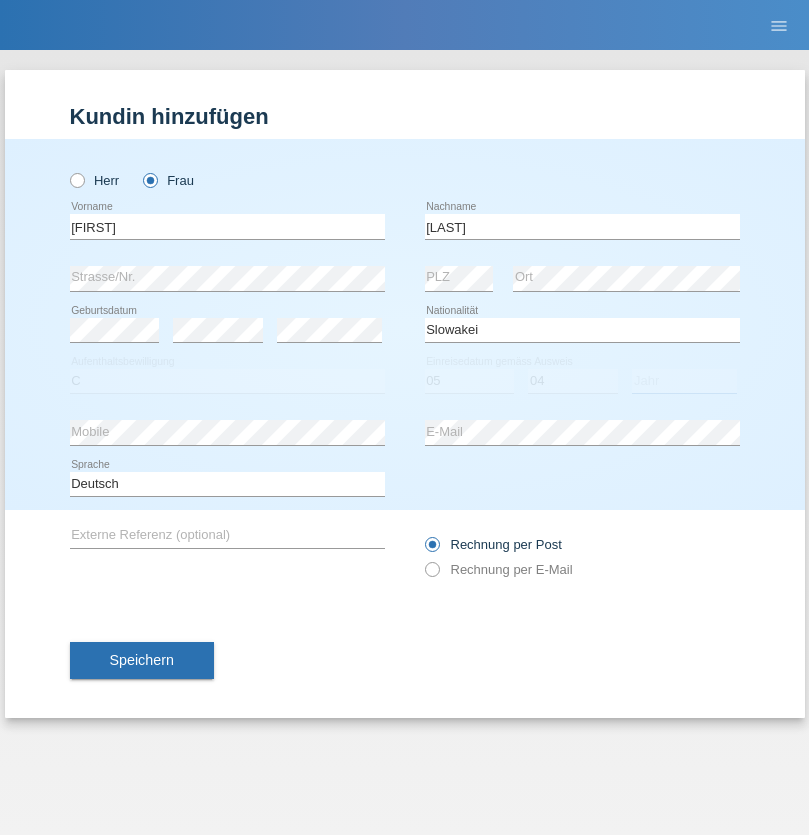 select on "2014" 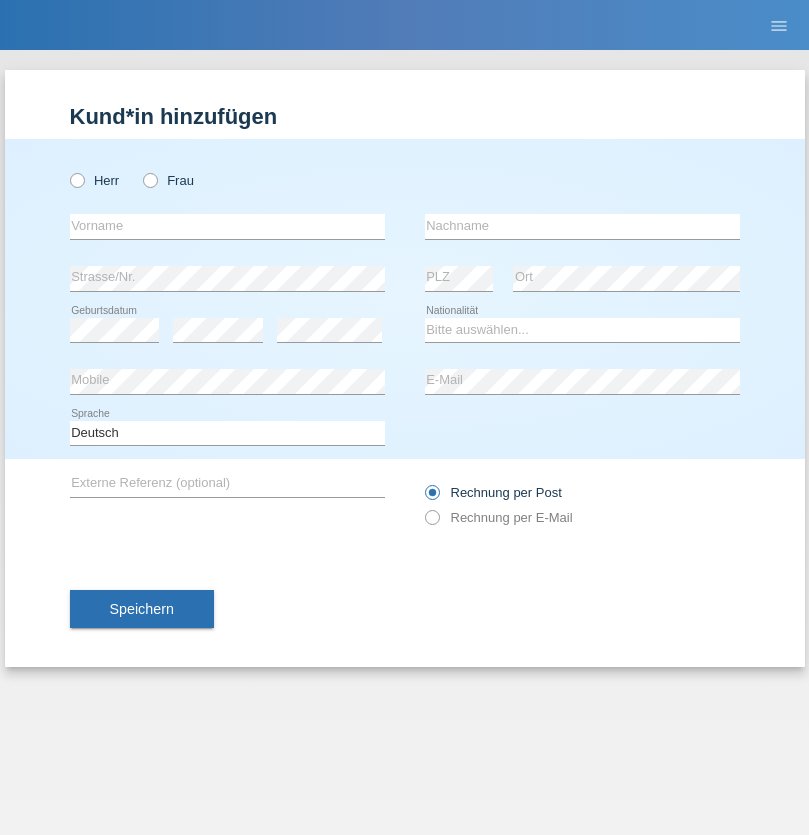 scroll, scrollTop: 0, scrollLeft: 0, axis: both 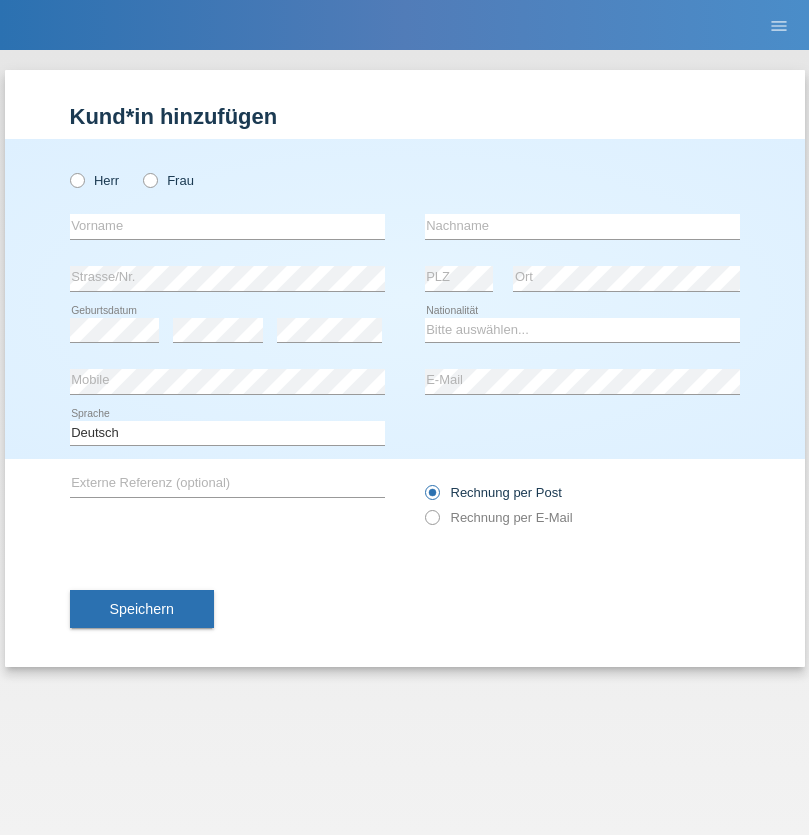 radio on "true" 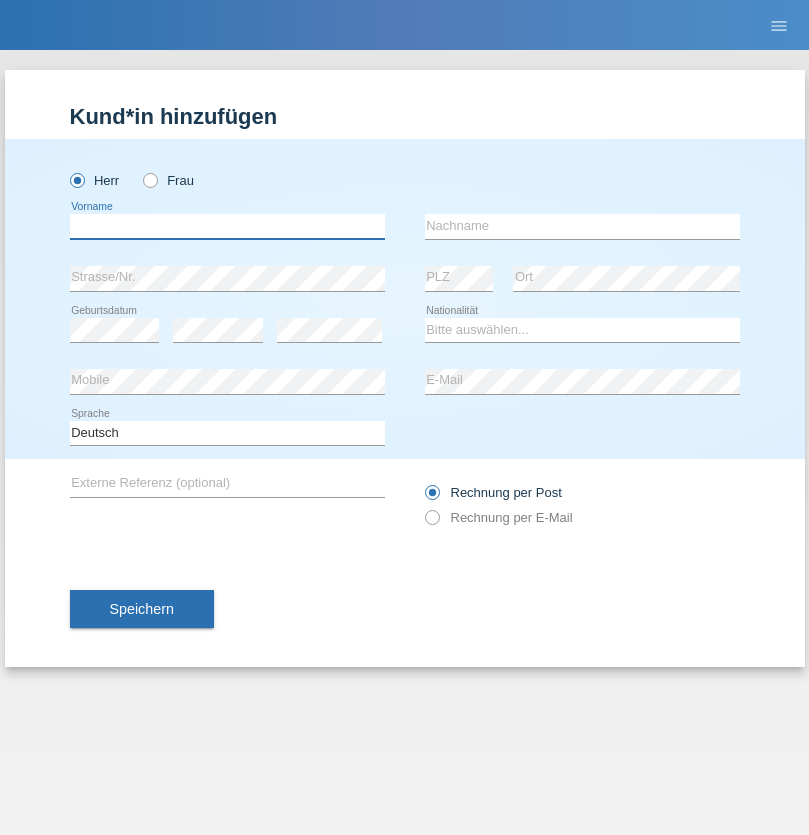 click at bounding box center (227, 226) 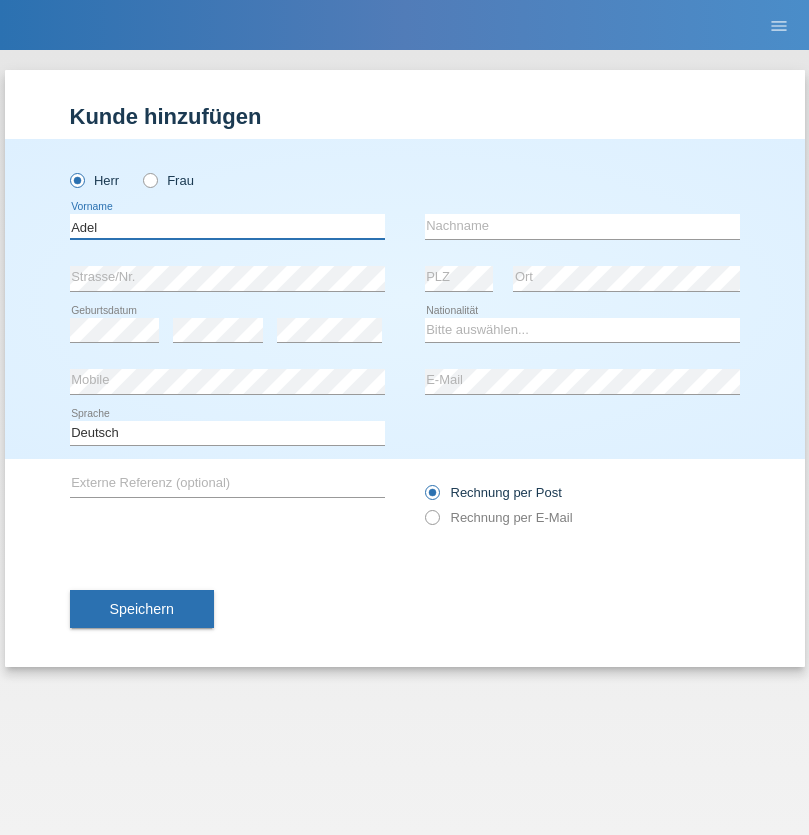 type on "Adel" 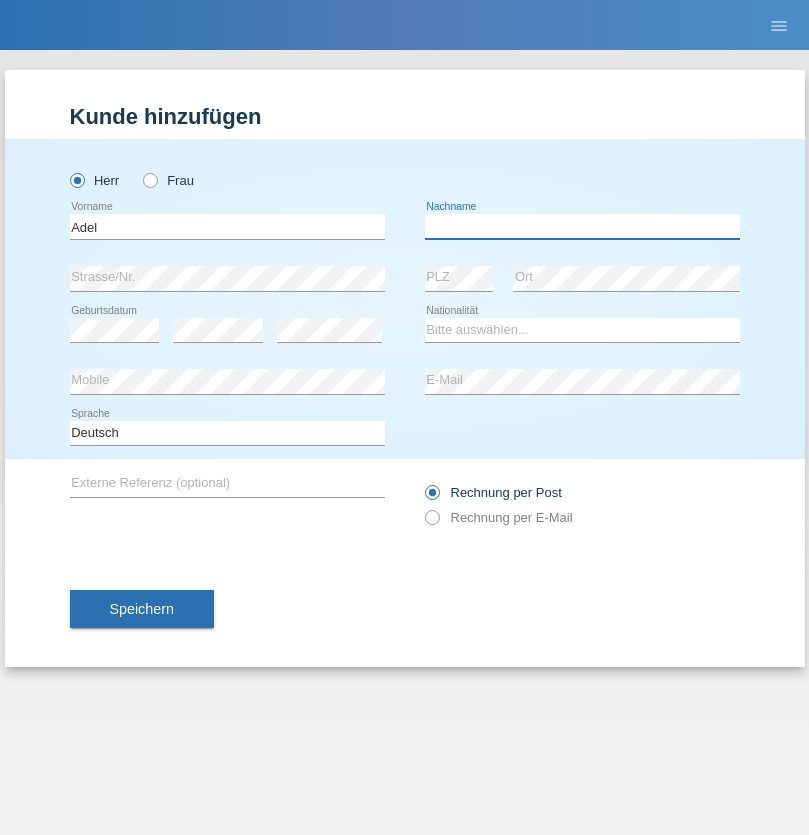click at bounding box center (582, 226) 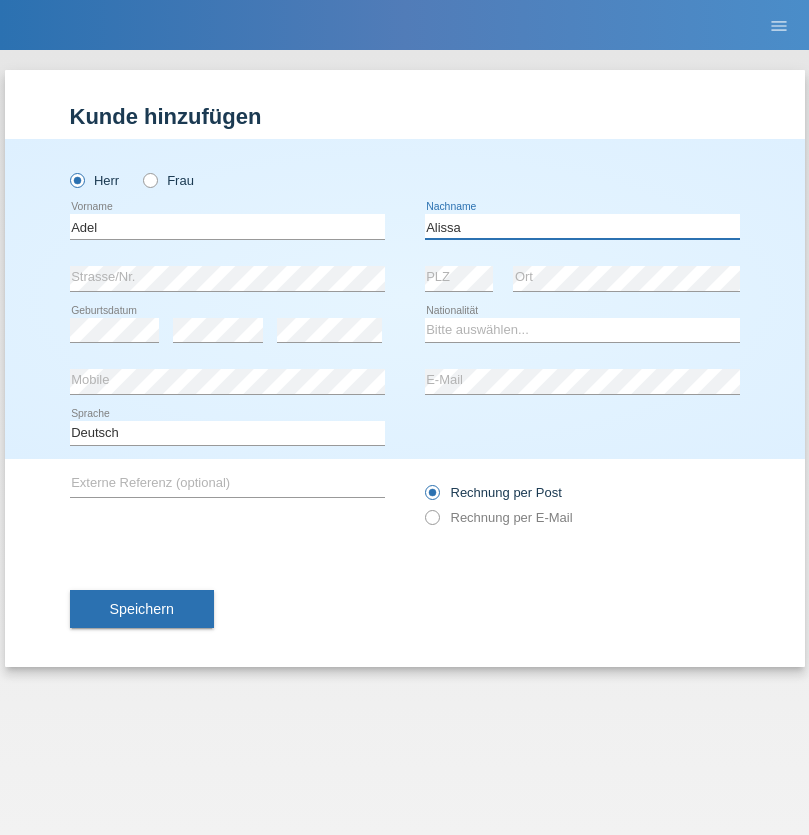 type on "Alissa" 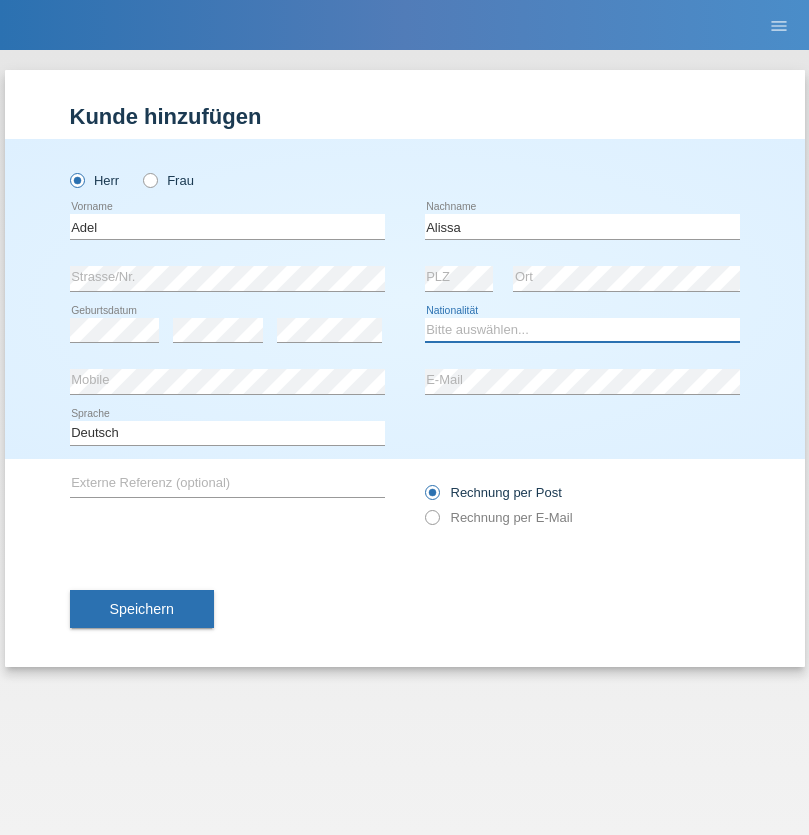 select on "SY" 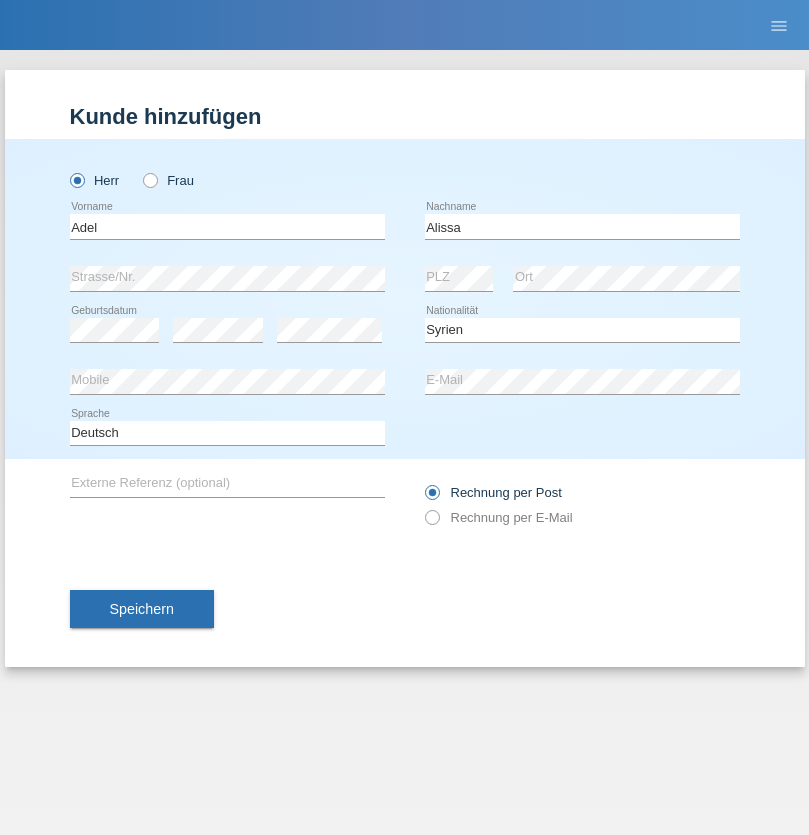 select on "C" 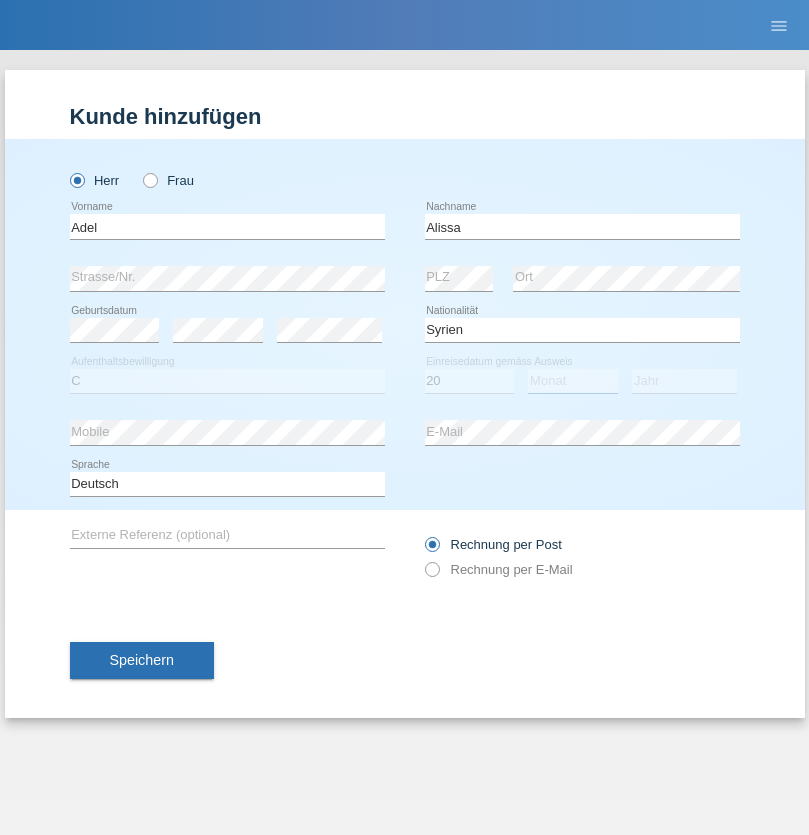 select on "09" 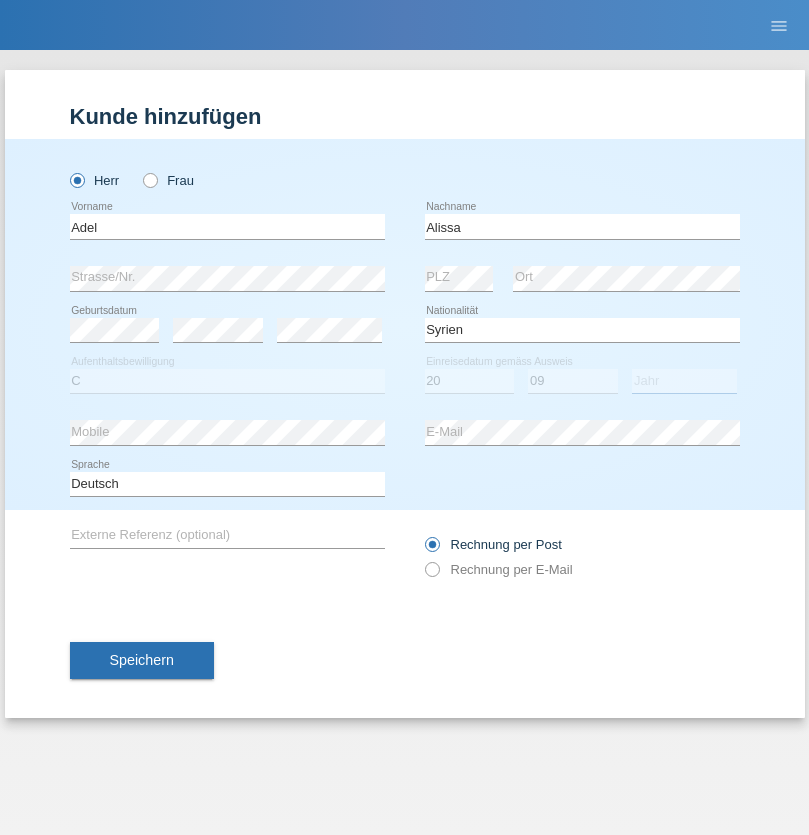 select on "2018" 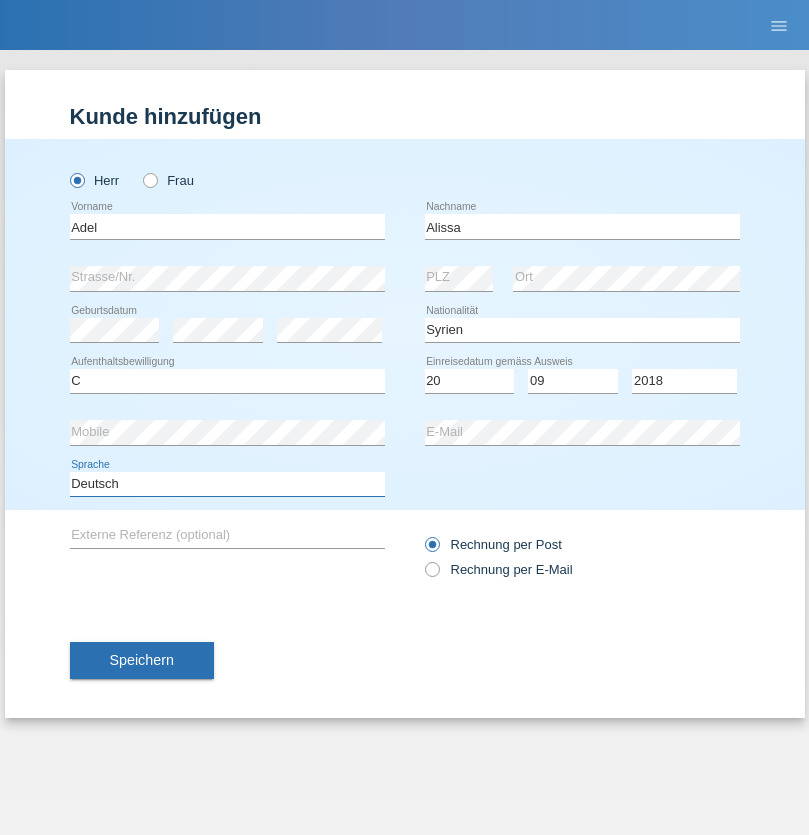 select on "en" 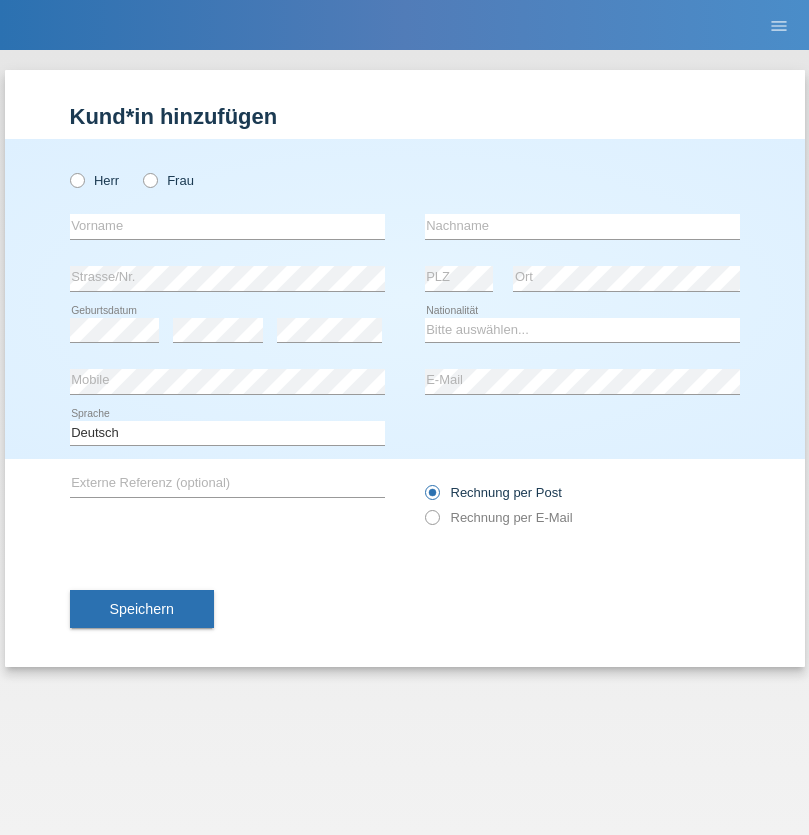 scroll, scrollTop: 0, scrollLeft: 0, axis: both 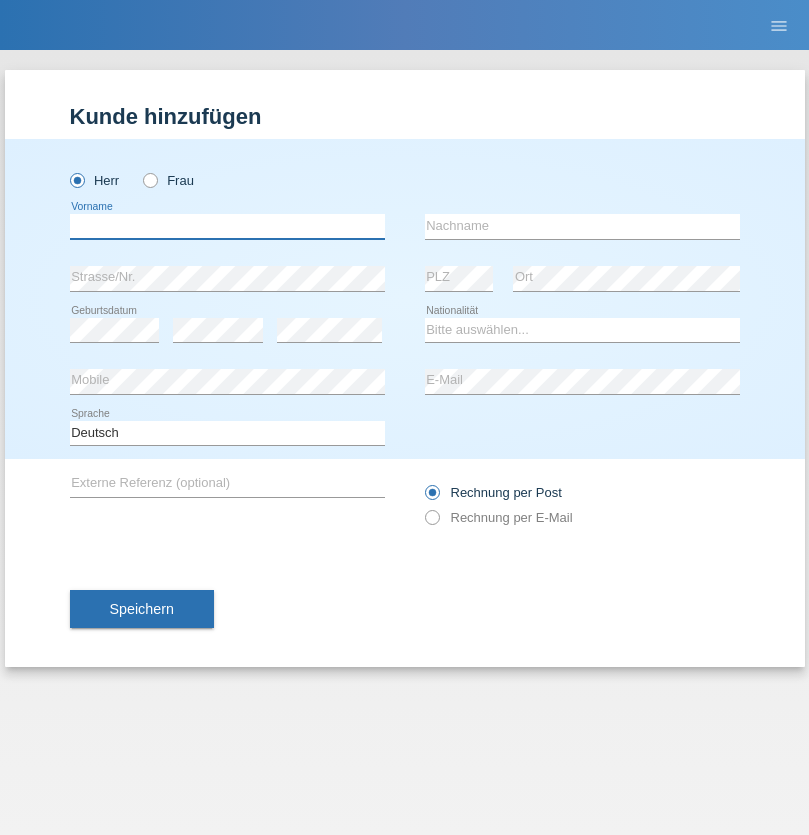 click at bounding box center (227, 226) 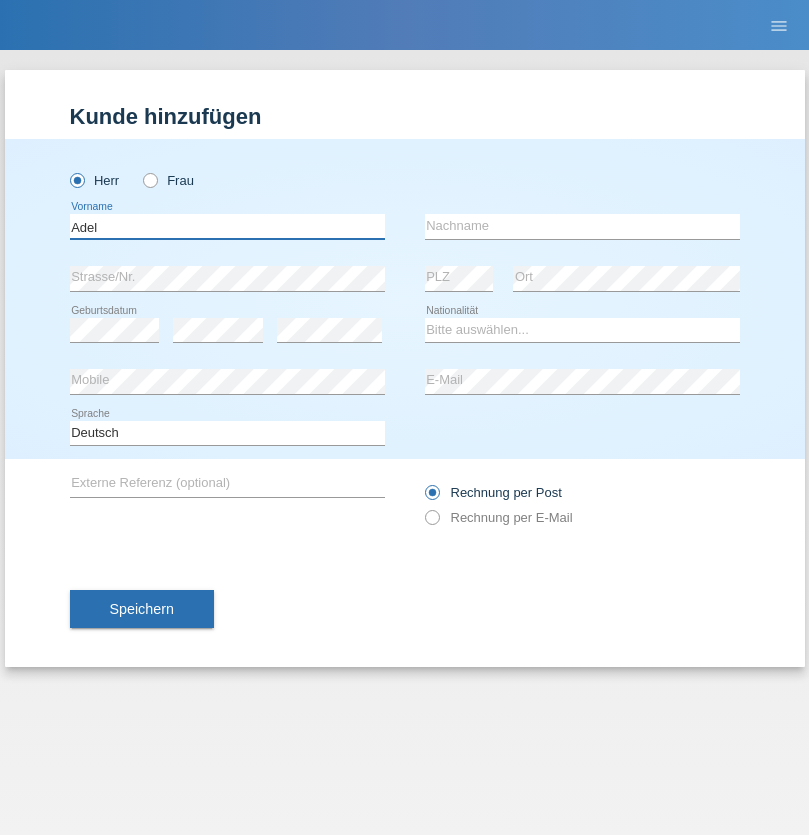 type on "Adel" 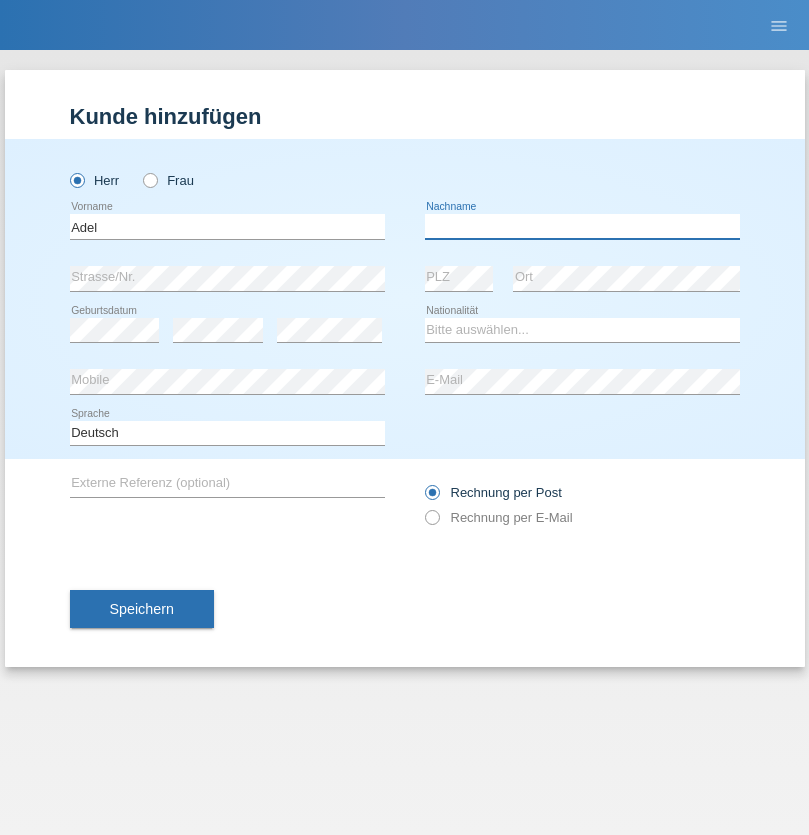 click at bounding box center (582, 226) 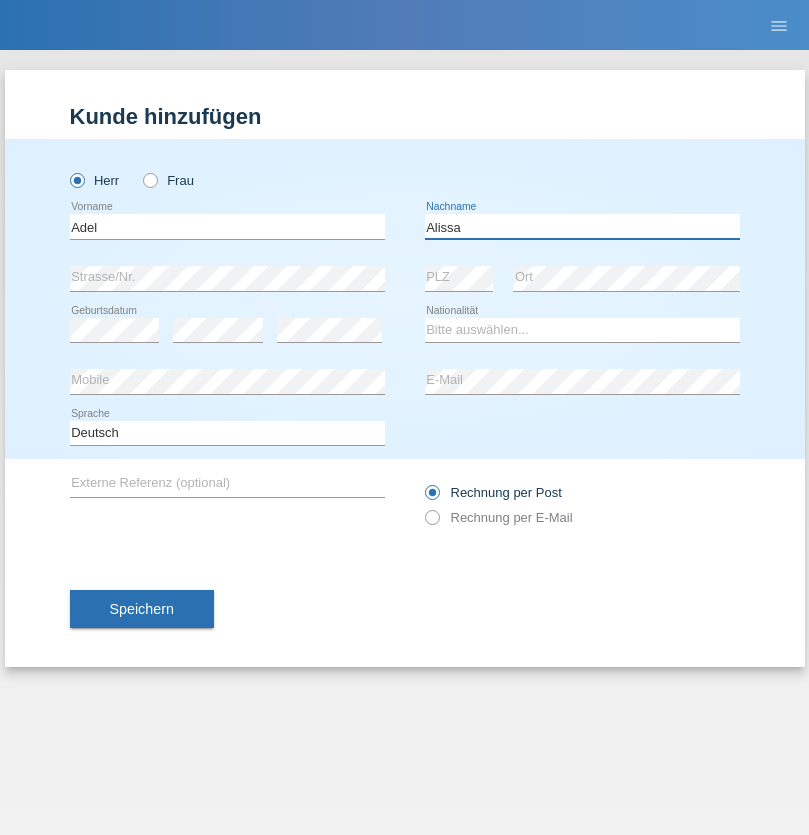 type on "Alissa" 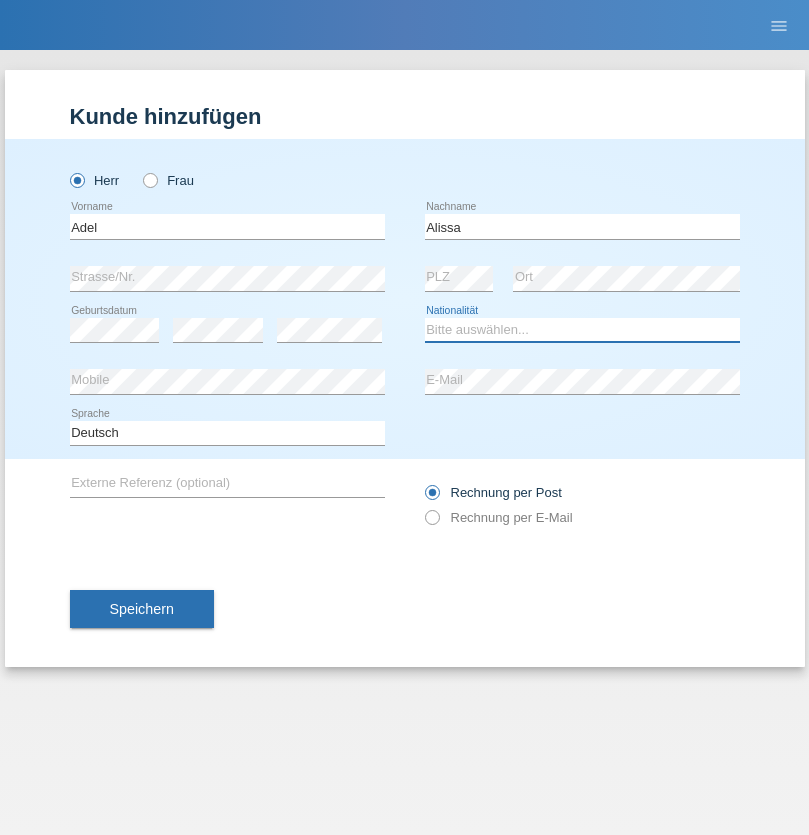 select on "SY" 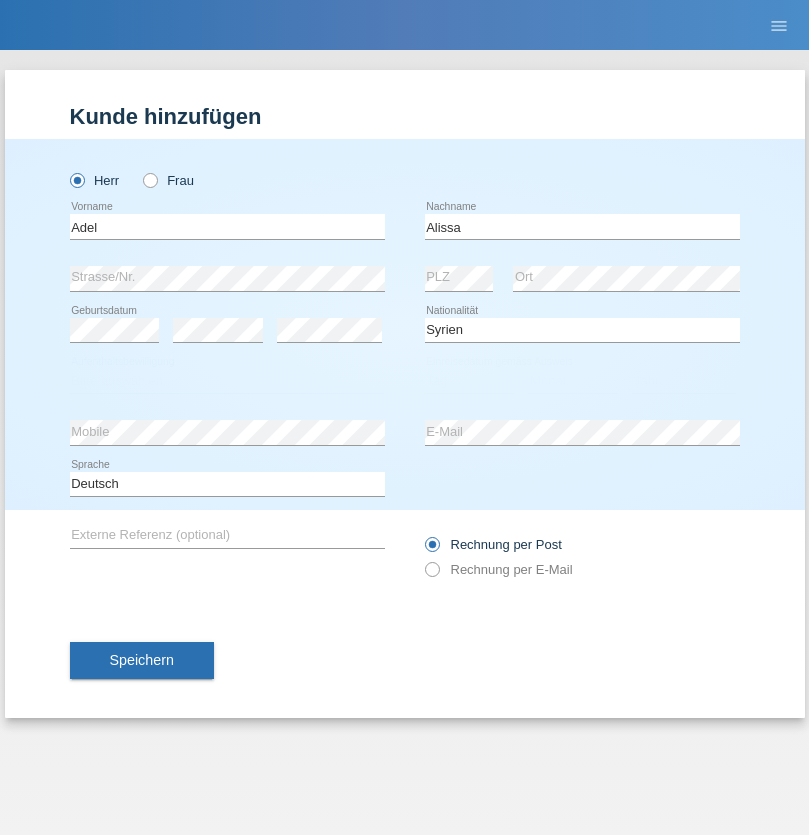 select on "C" 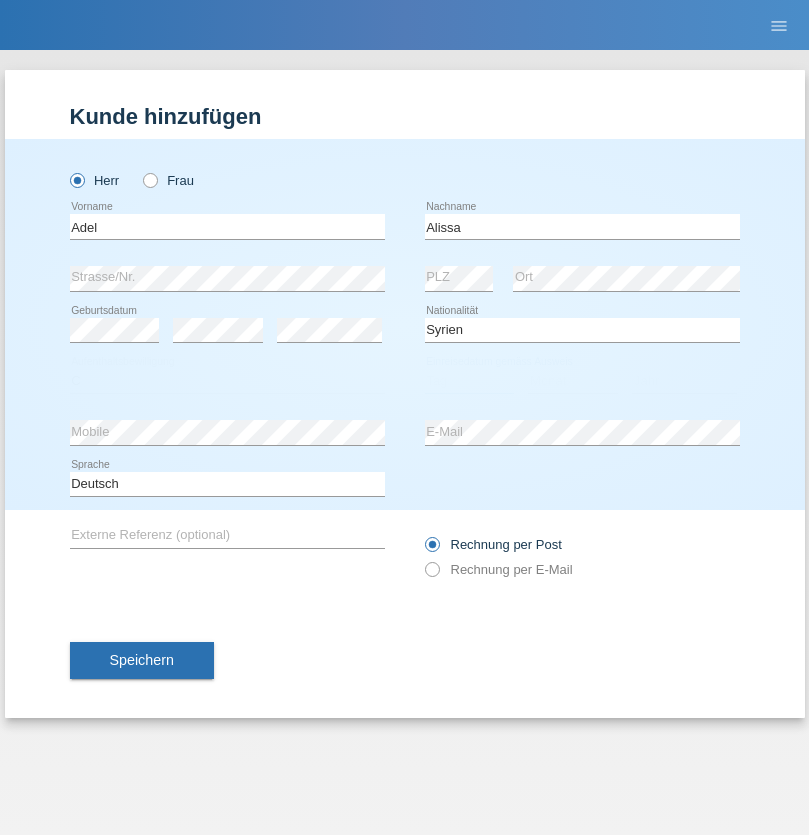 select on "20" 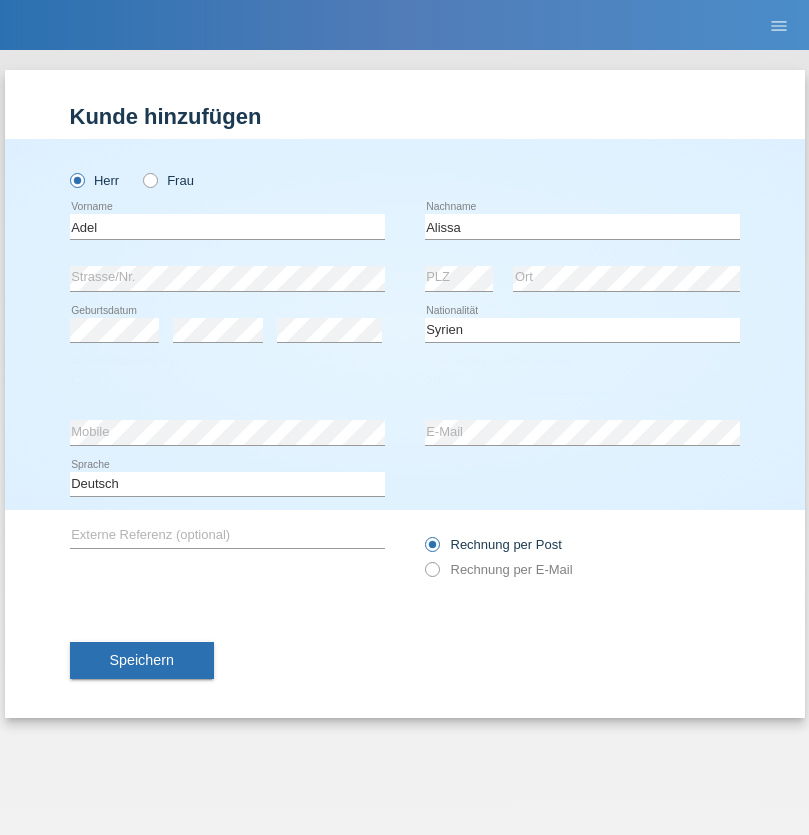select on "09" 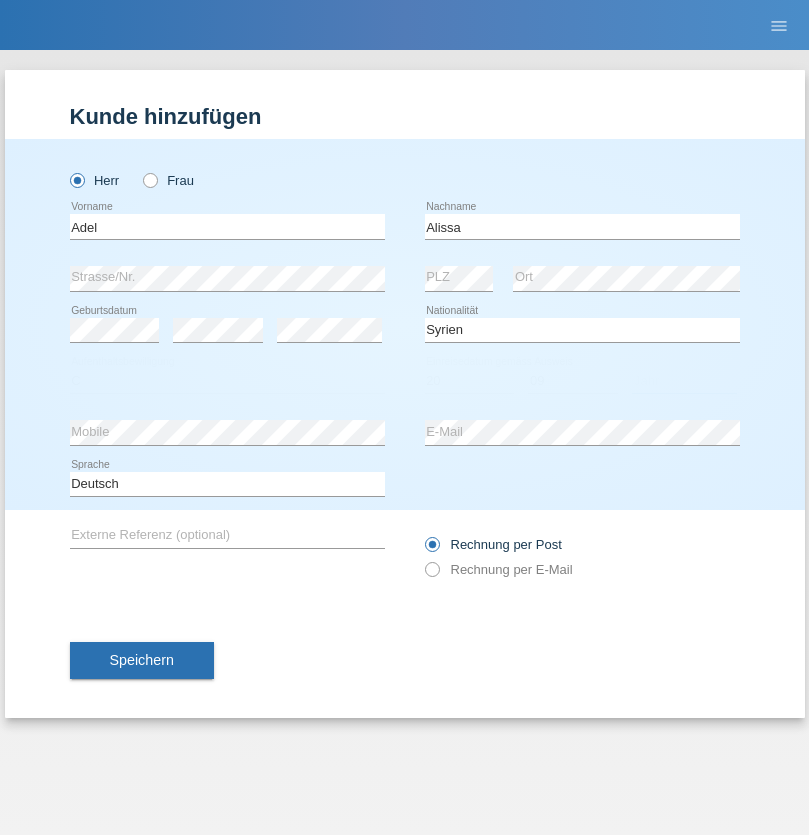 select on "2018" 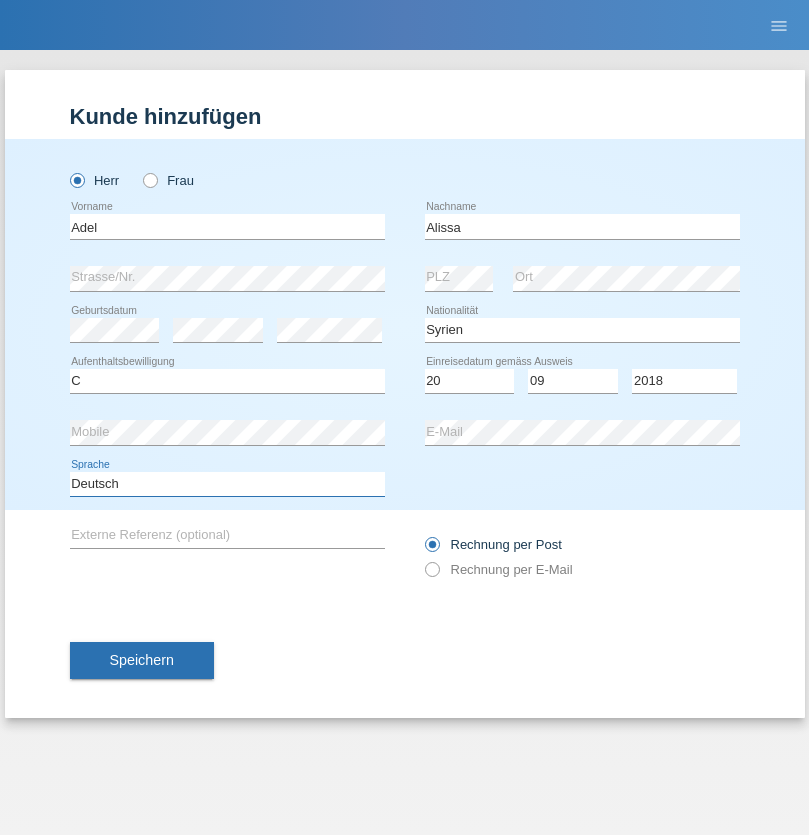 select on "en" 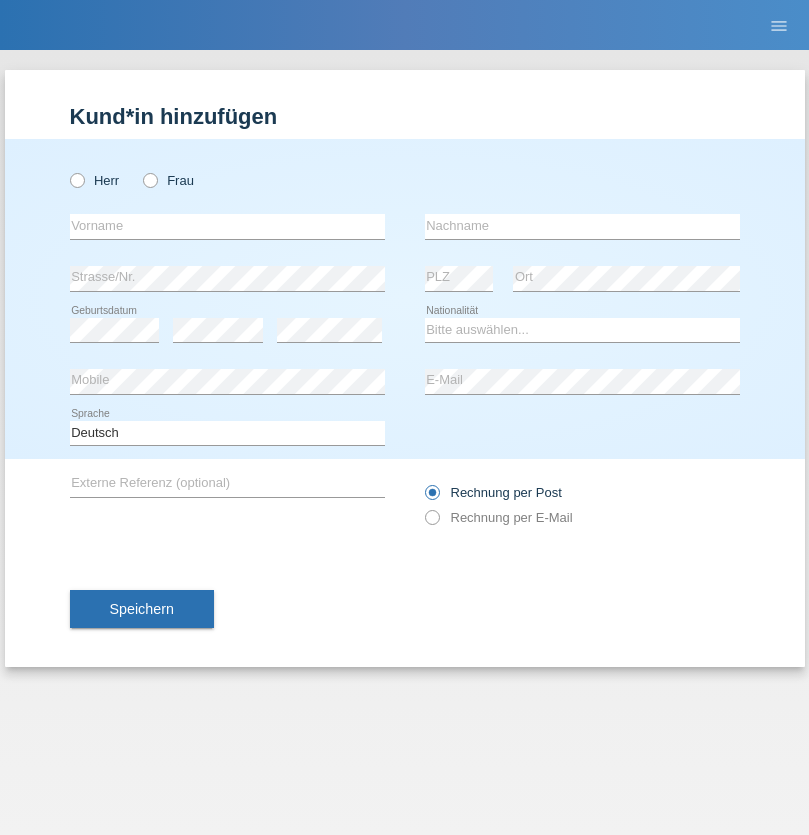 scroll, scrollTop: 0, scrollLeft: 0, axis: both 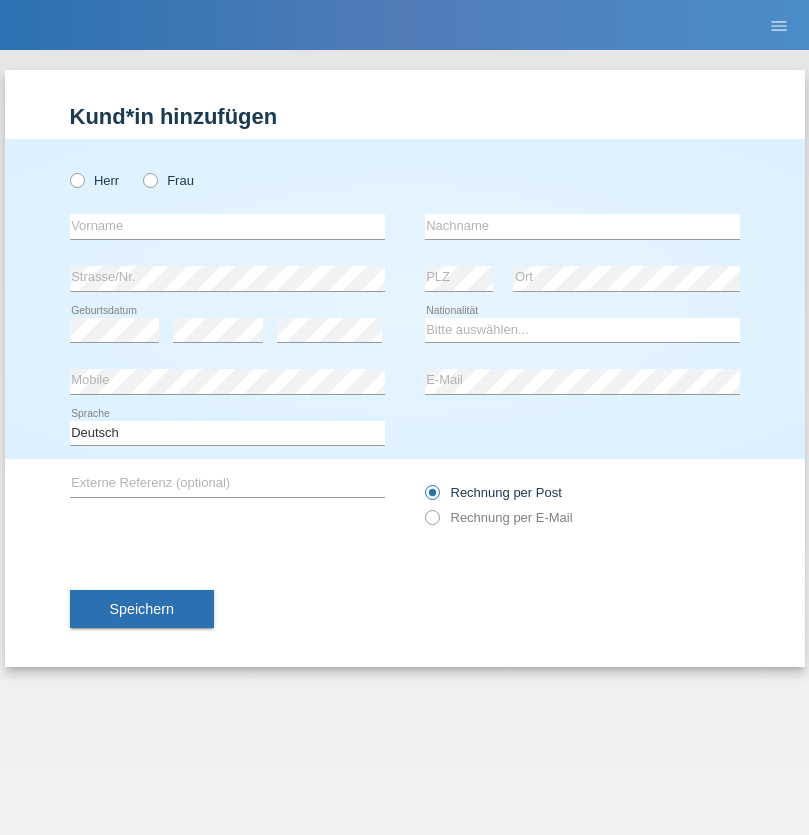 radio on "true" 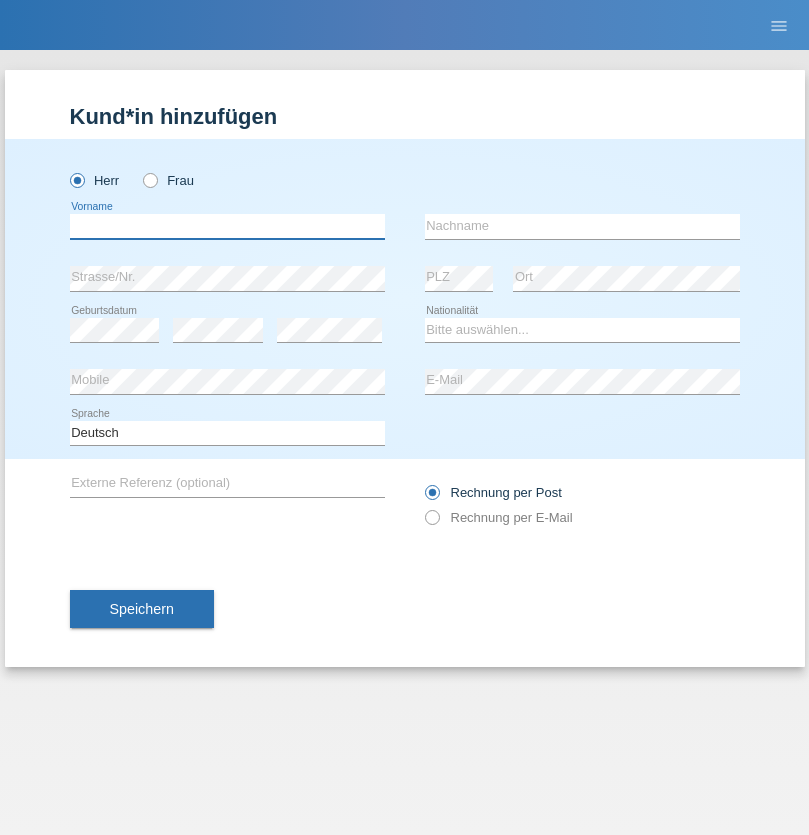 click at bounding box center (227, 226) 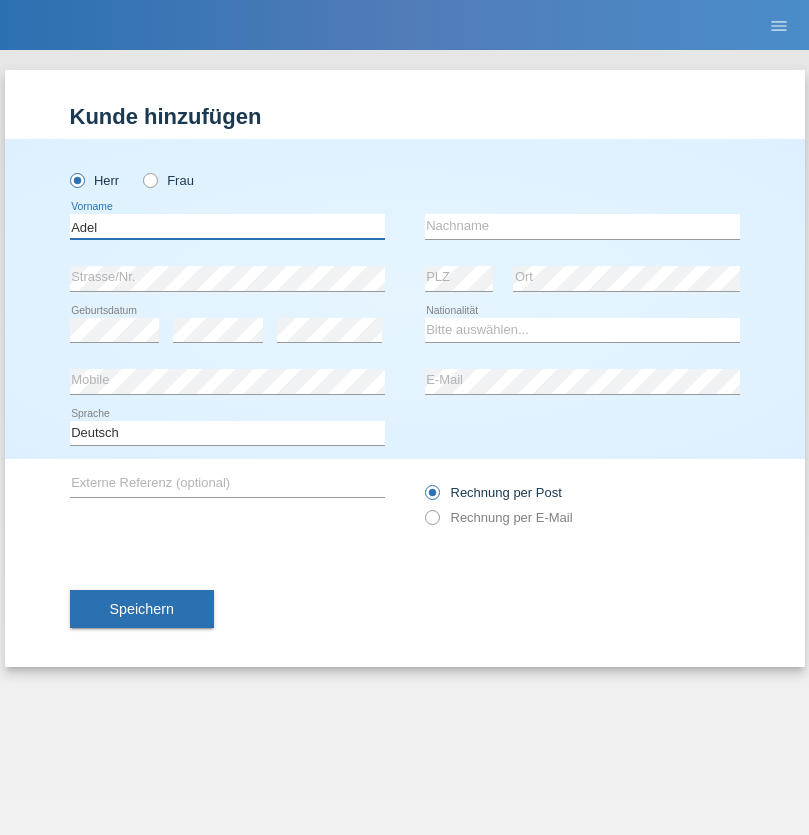 type on "Adel" 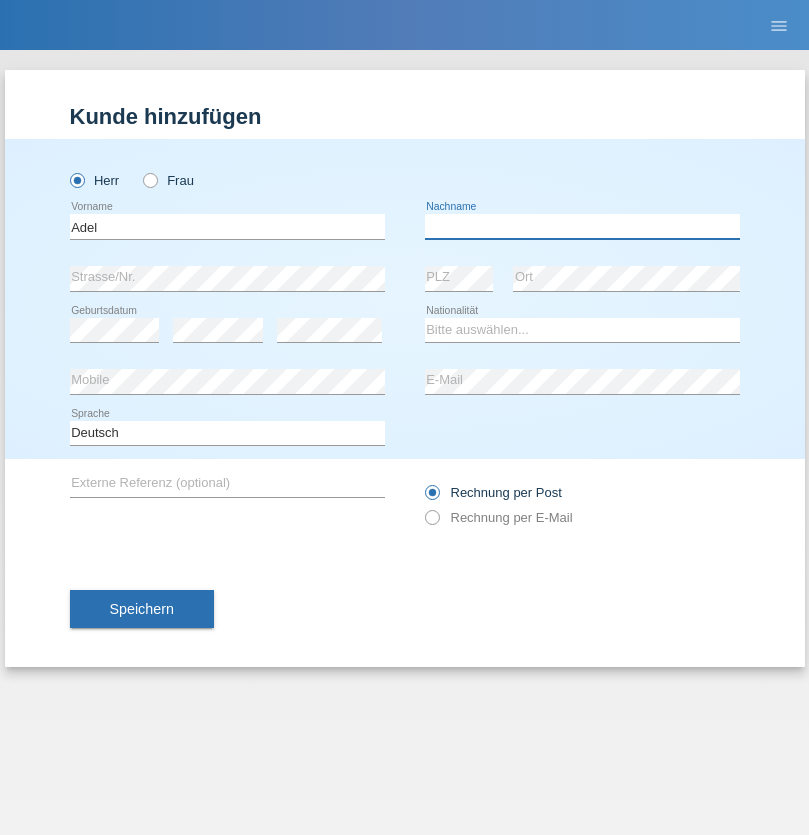 click at bounding box center (582, 226) 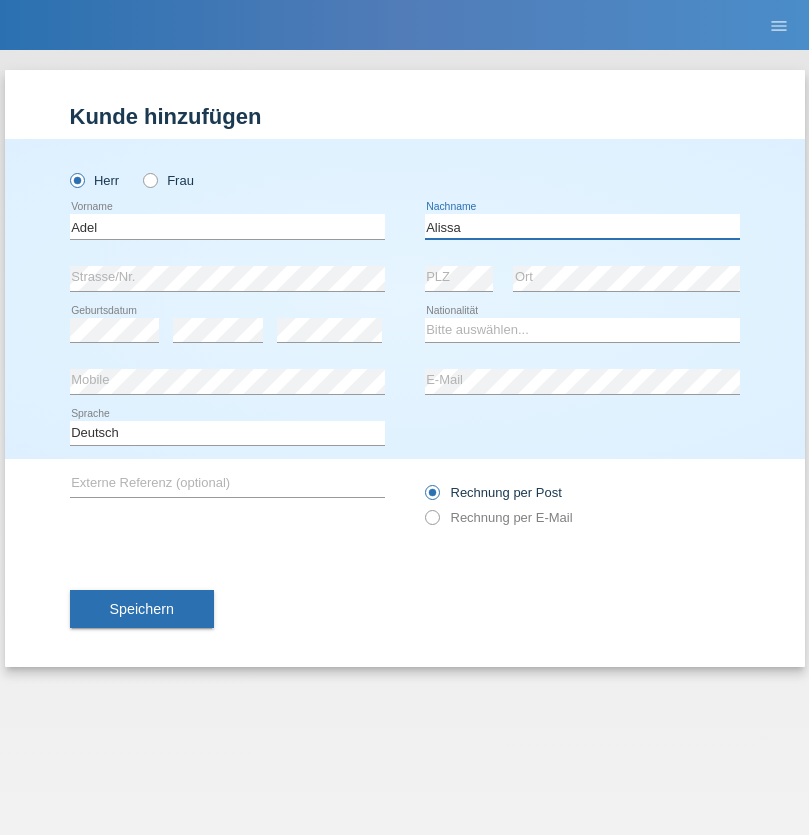 type on "Alissa" 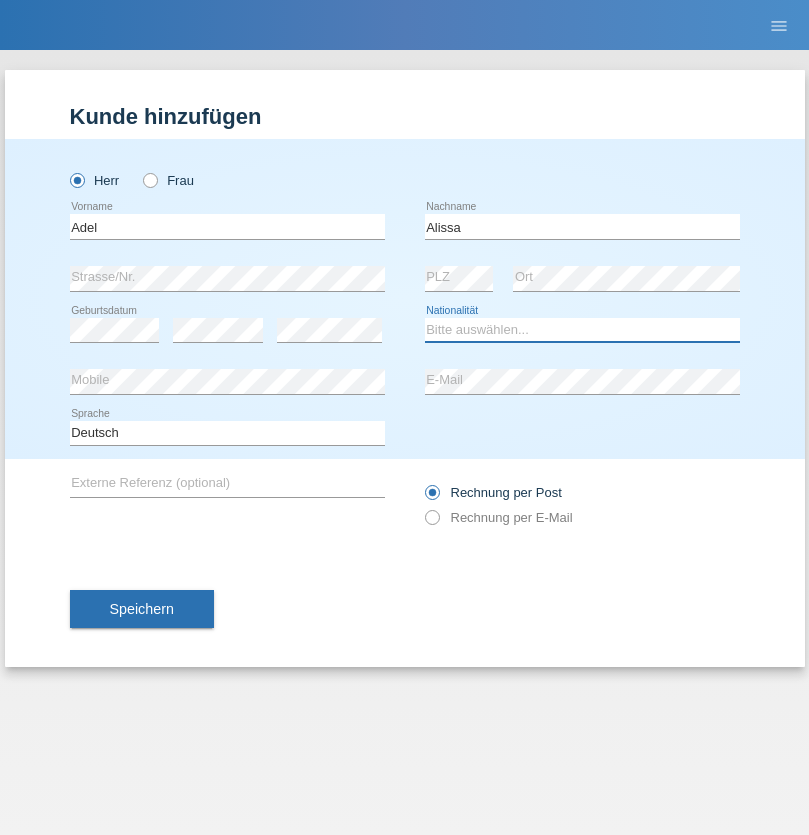 select on "SY" 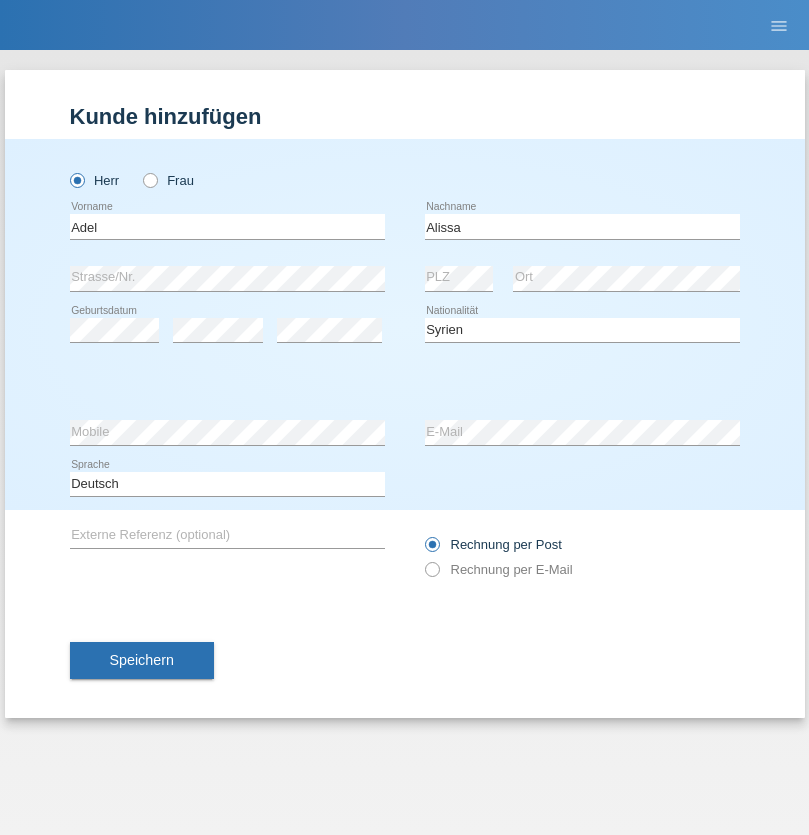 select on "C" 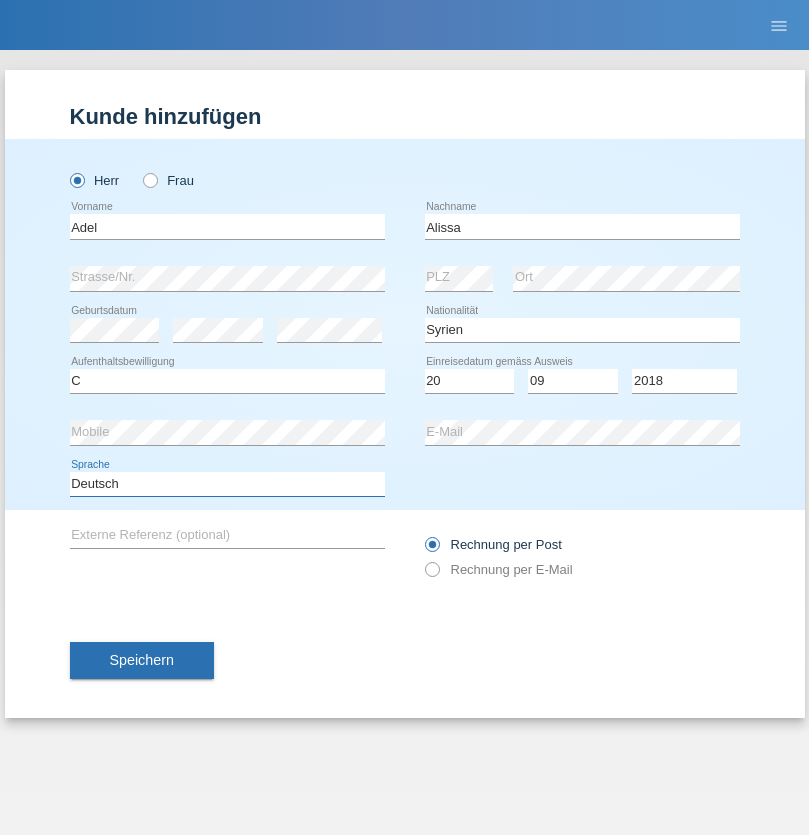 select on "en" 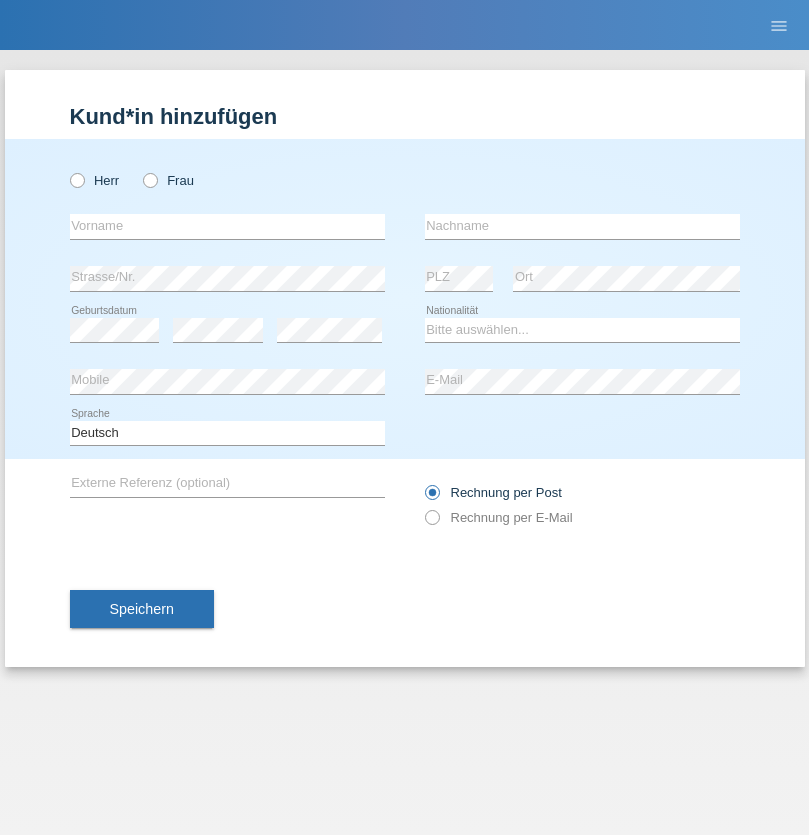 scroll, scrollTop: 0, scrollLeft: 0, axis: both 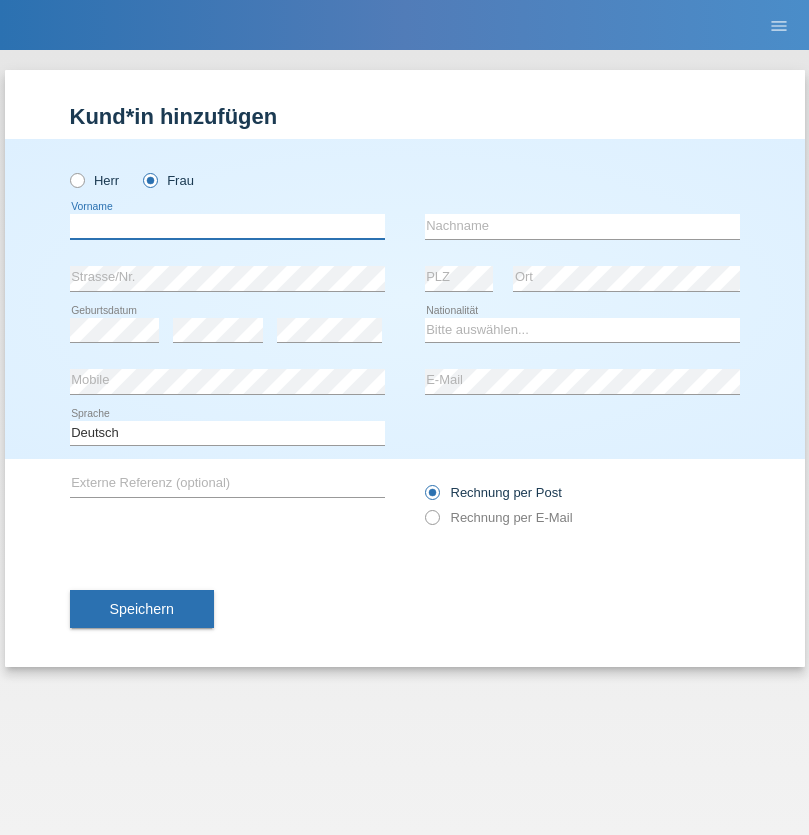 click at bounding box center (227, 226) 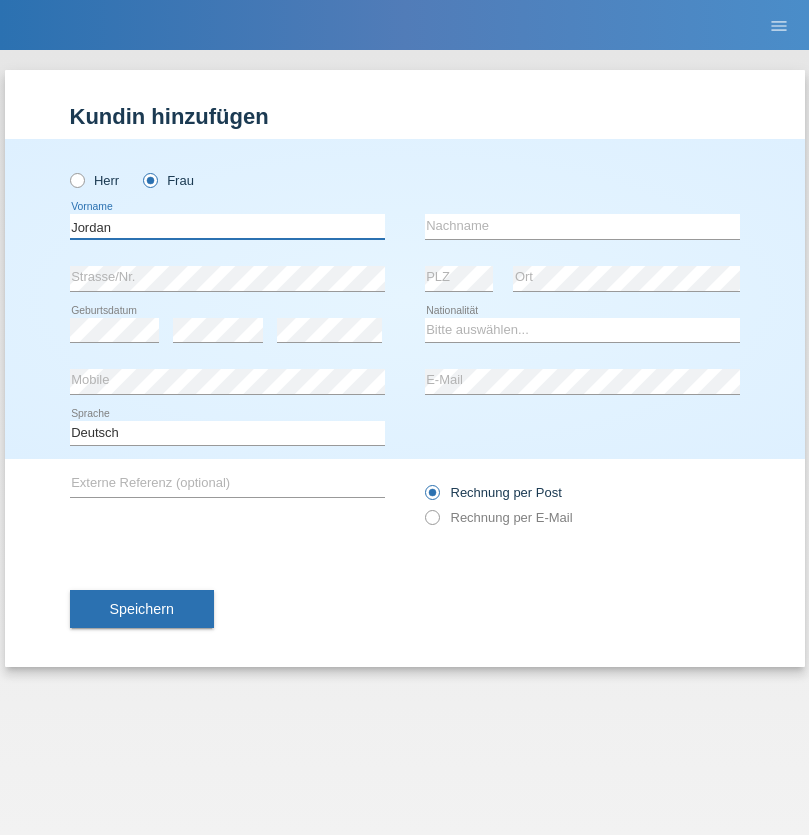 type on "Jordan" 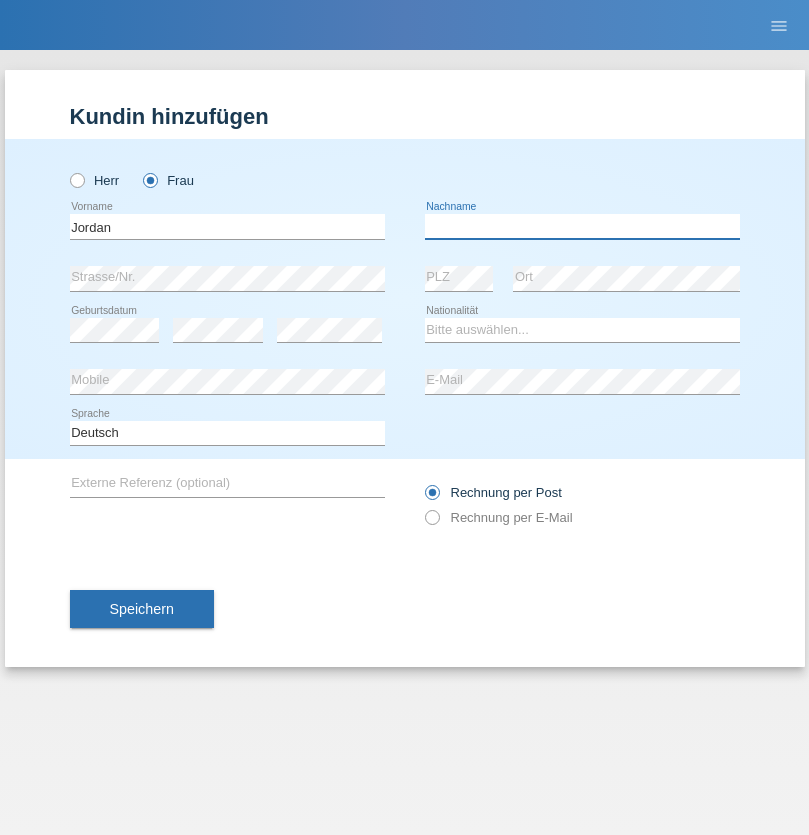 click at bounding box center [582, 226] 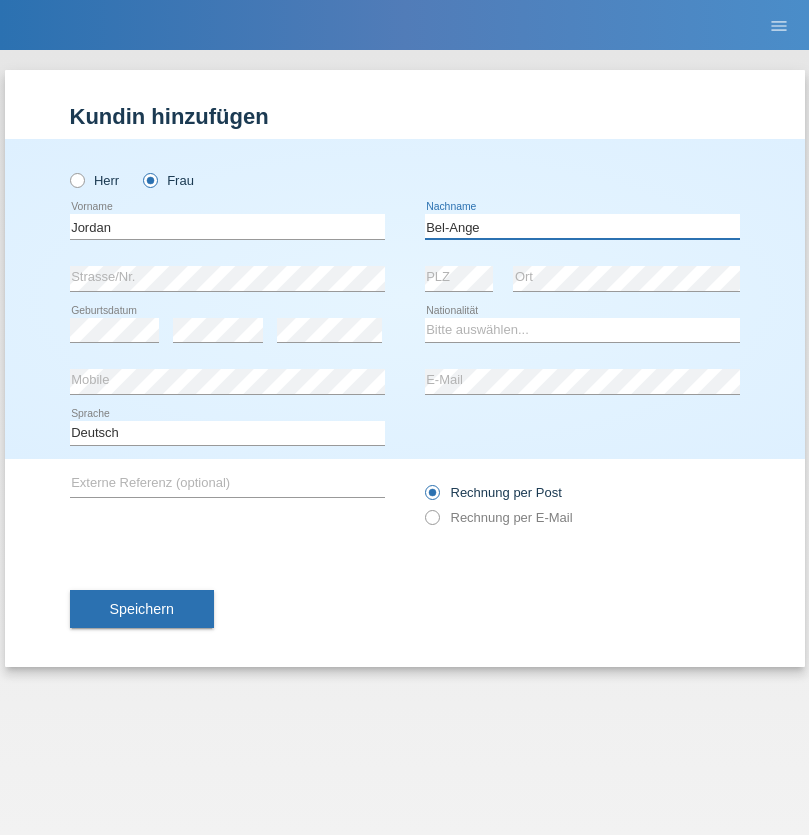 type on "Bel-Ange" 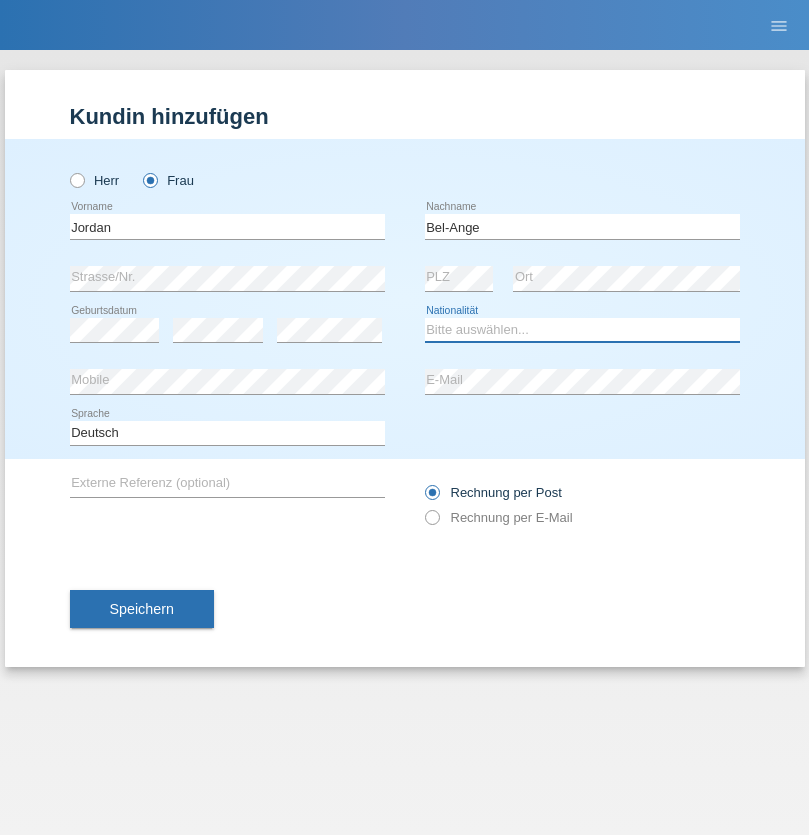 select on "CH" 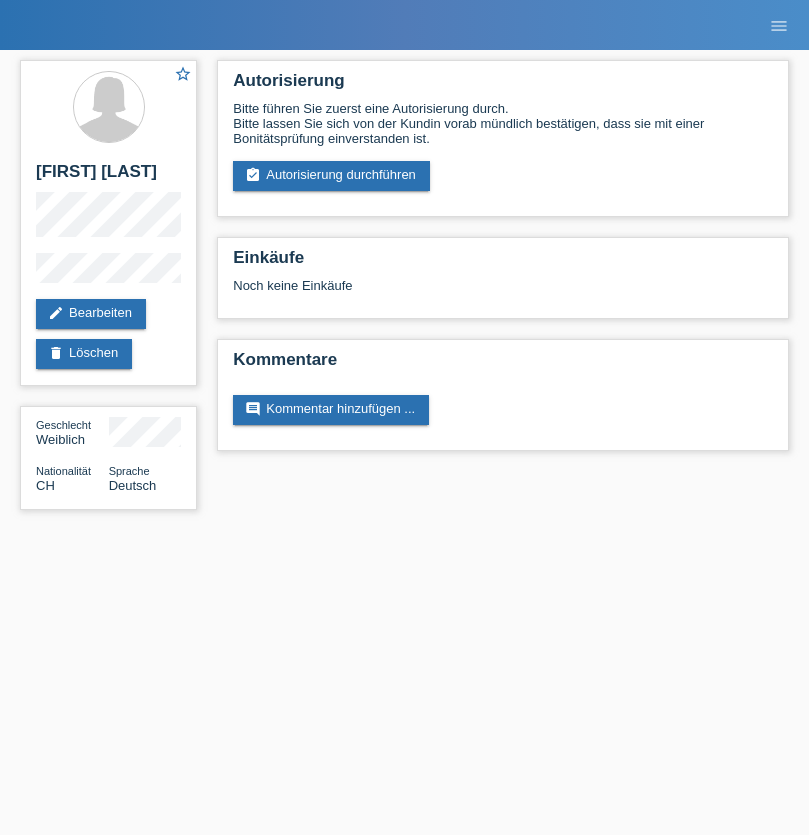 scroll, scrollTop: 0, scrollLeft: 0, axis: both 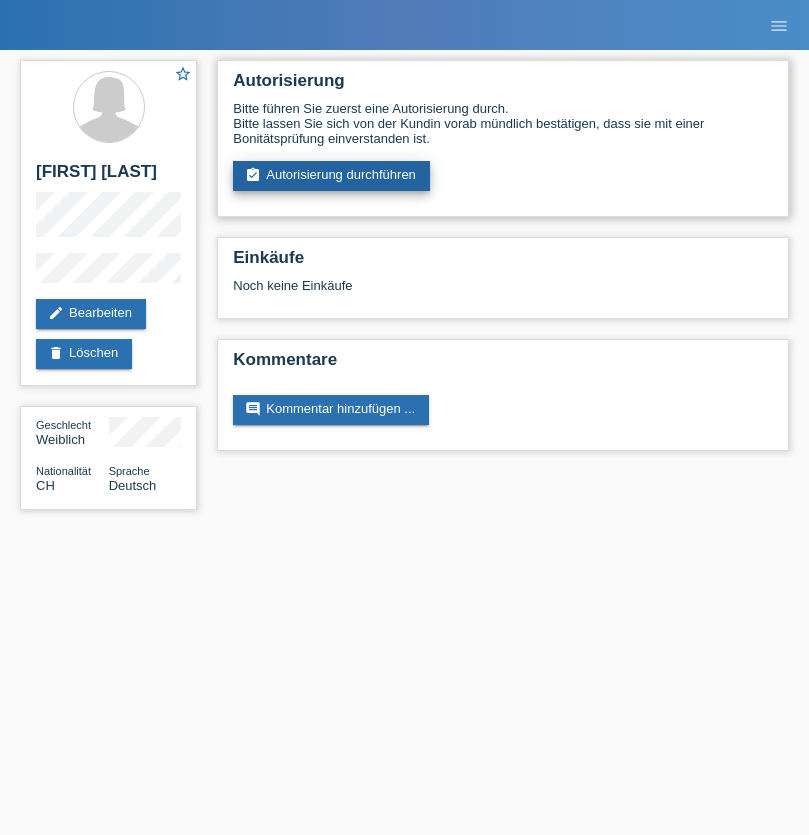 click on "assignment_turned_in  Autorisierung durchführen" at bounding box center (331, 176) 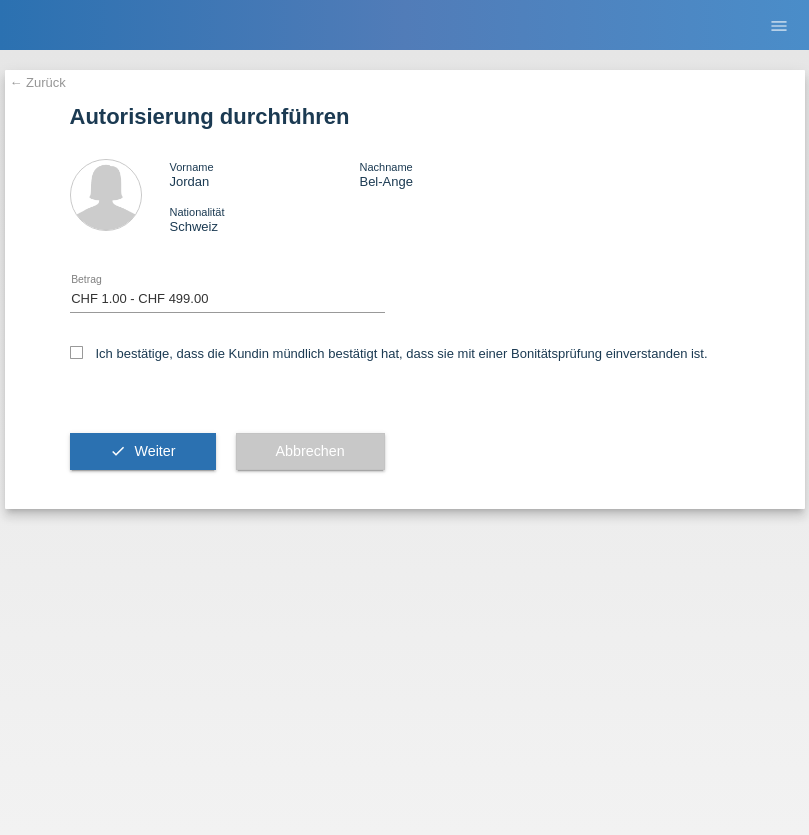 select on "1" 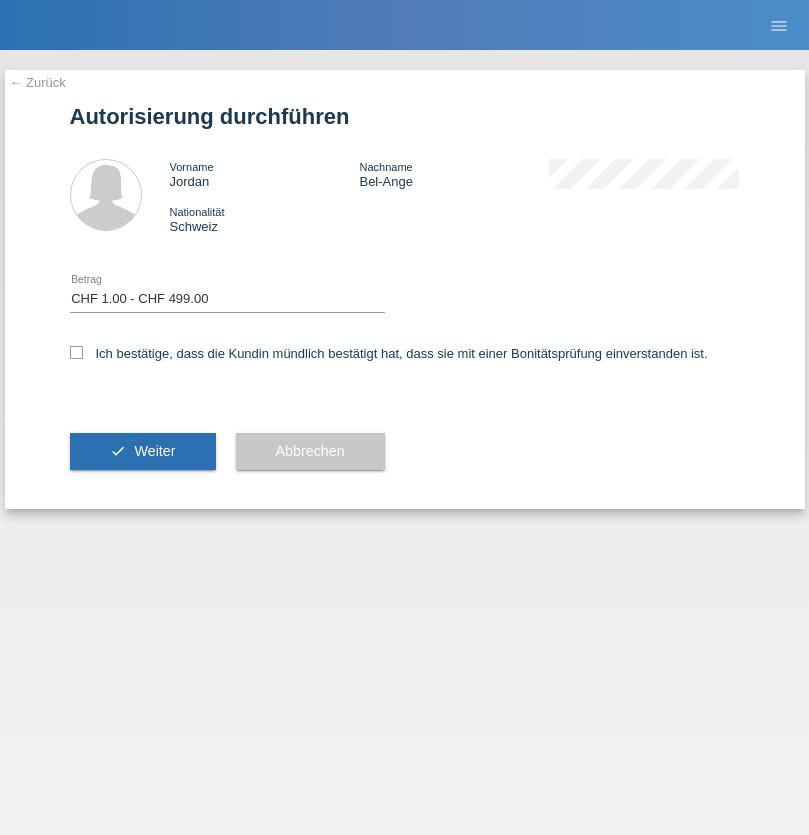 scroll, scrollTop: 0, scrollLeft: 0, axis: both 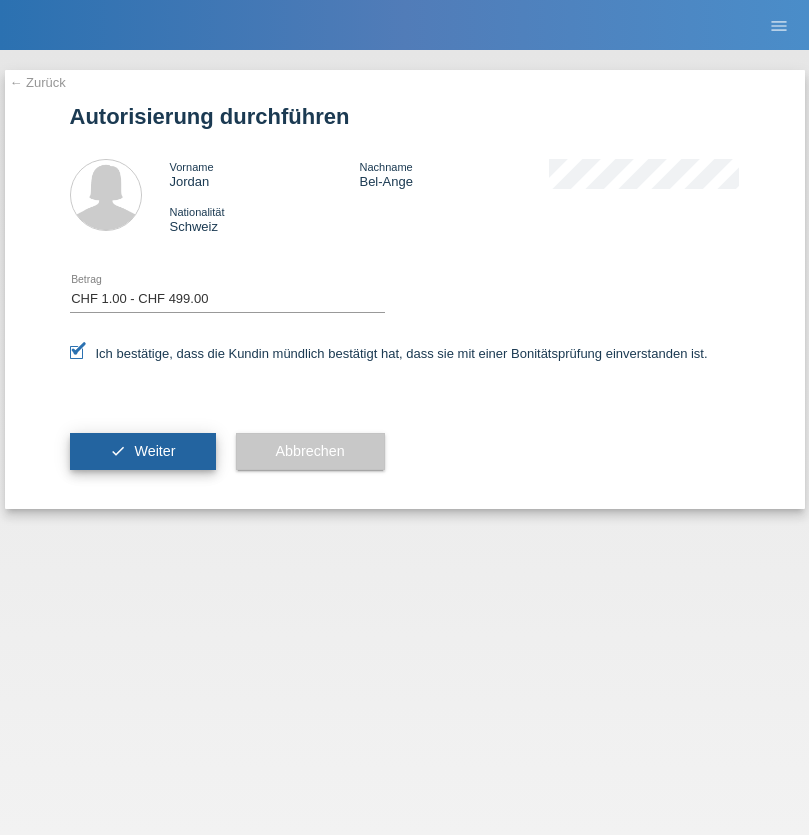 click on "Weiter" at bounding box center [154, 451] 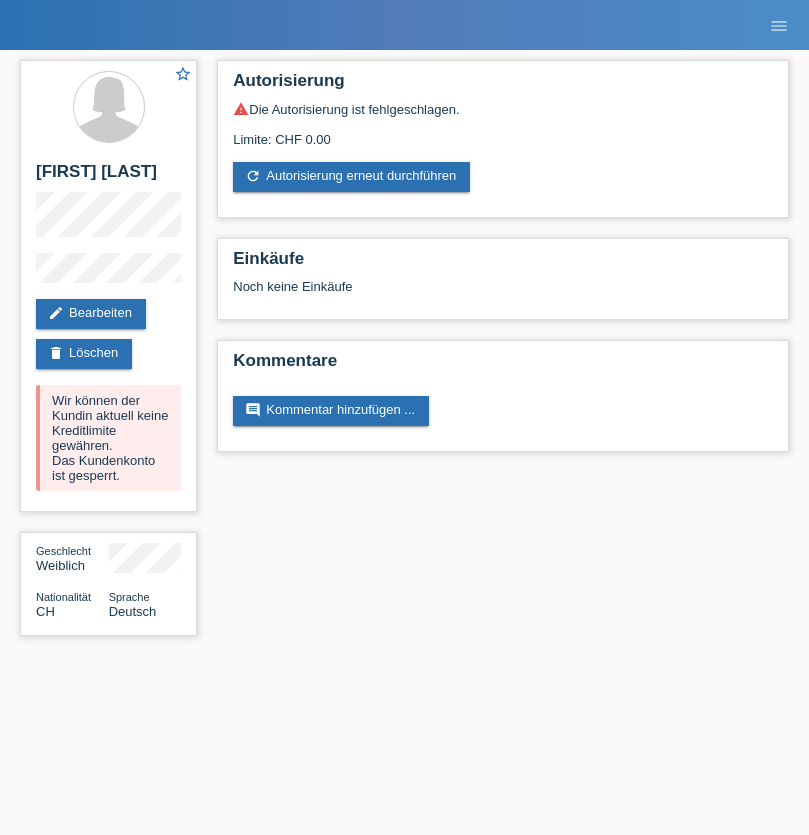scroll, scrollTop: 0, scrollLeft: 0, axis: both 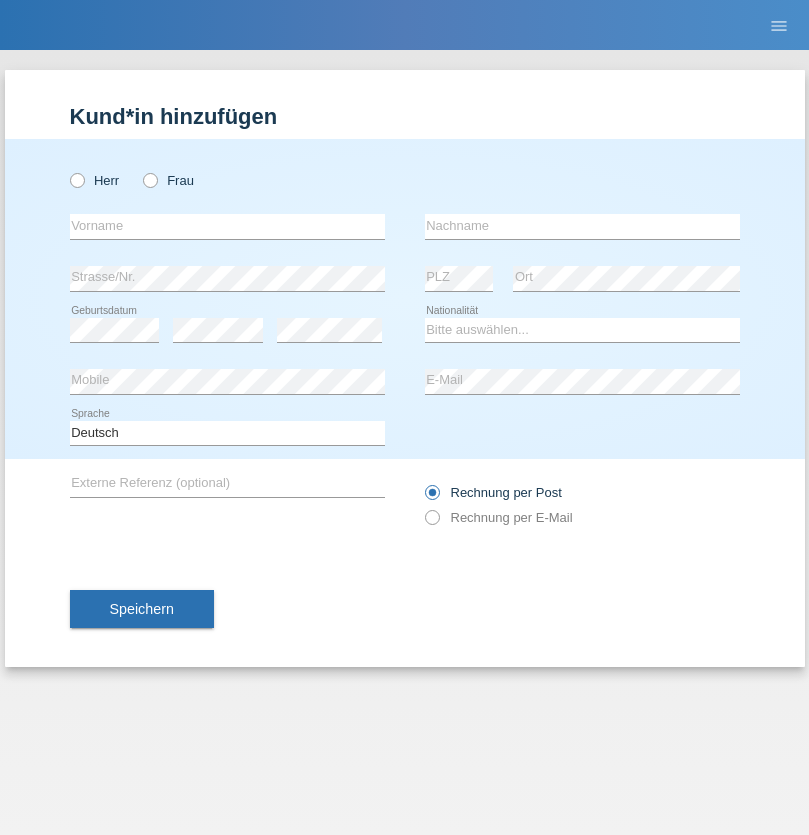 radio on "true" 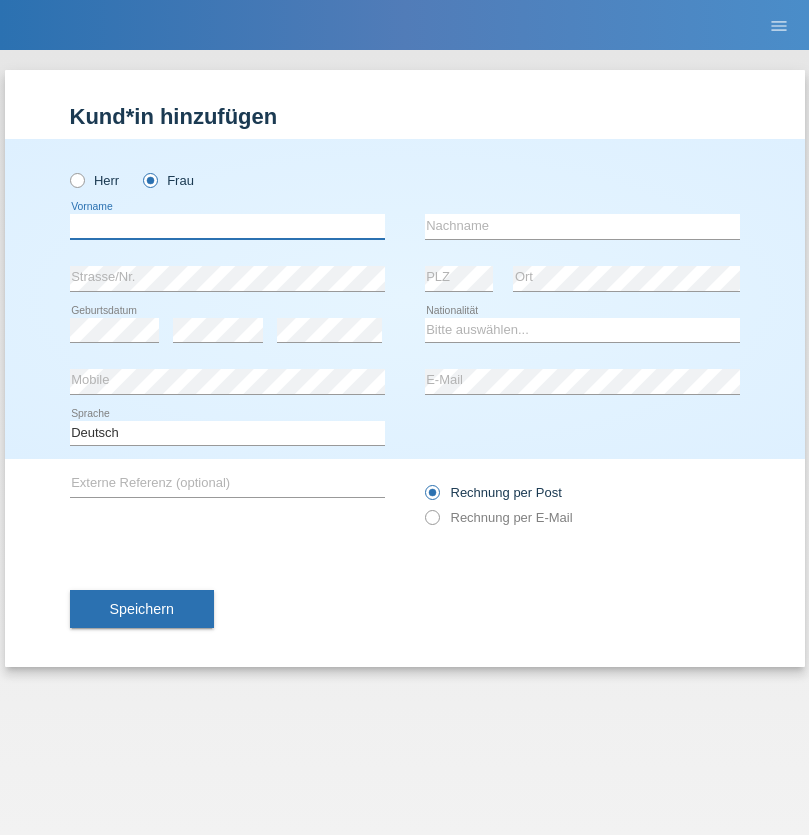click at bounding box center (227, 226) 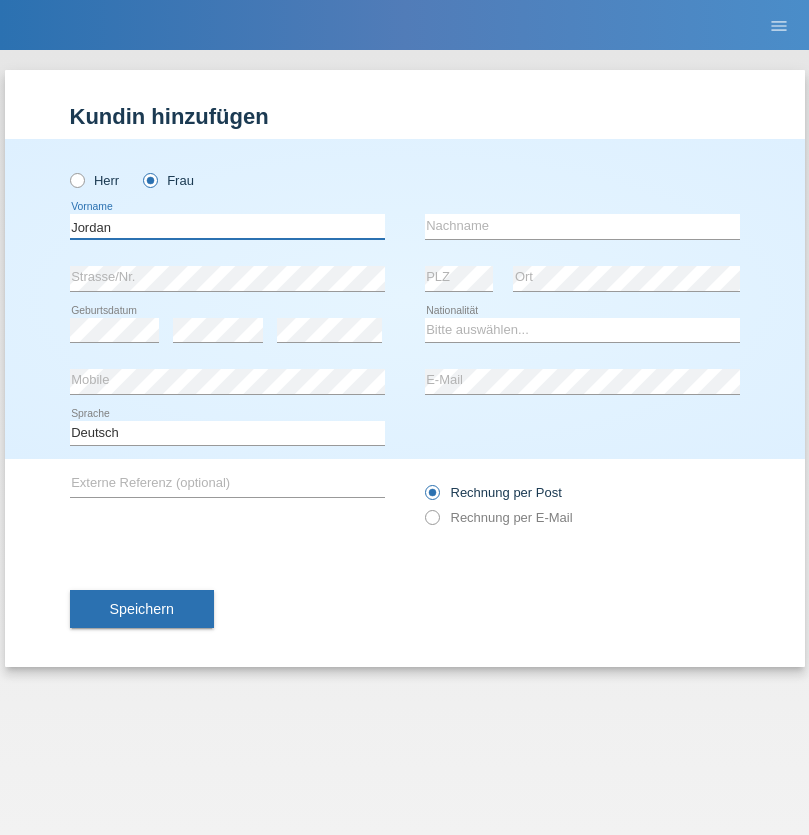 type on "Jordan" 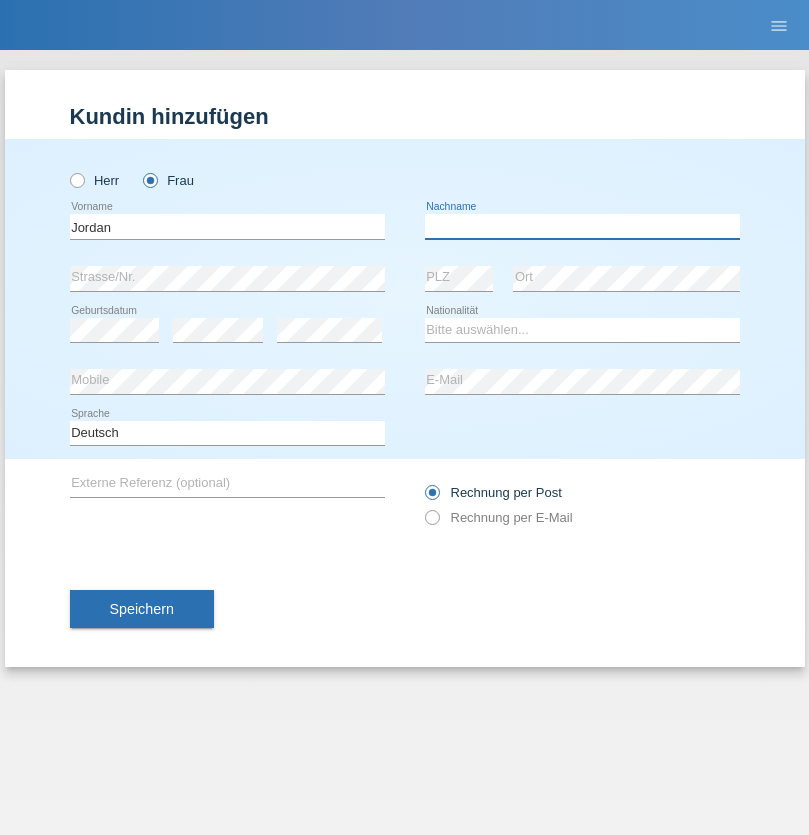 click at bounding box center [582, 226] 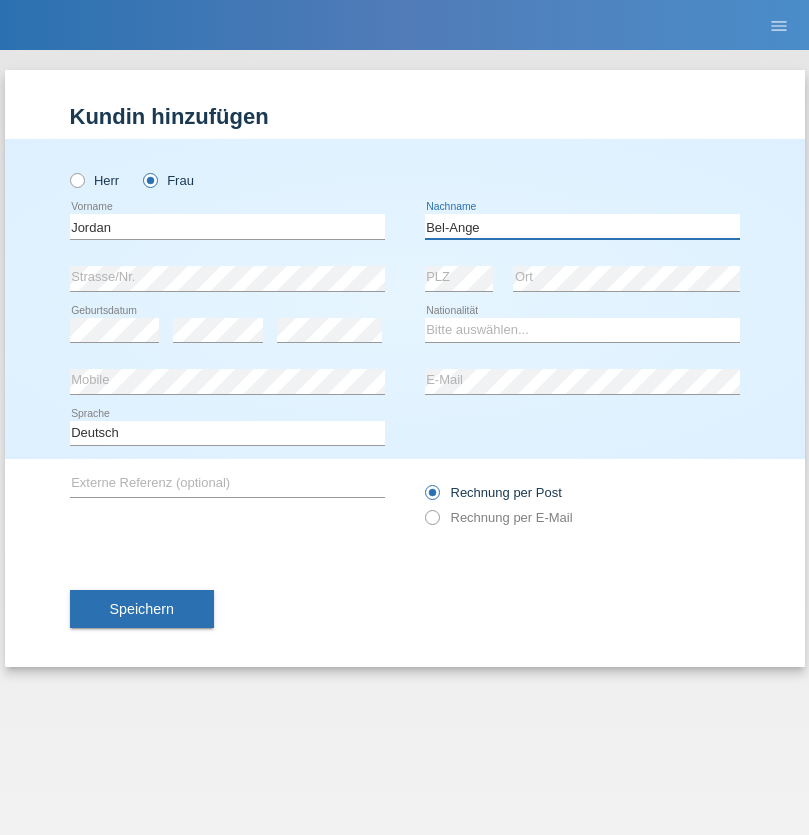 type on "Bel-Ange" 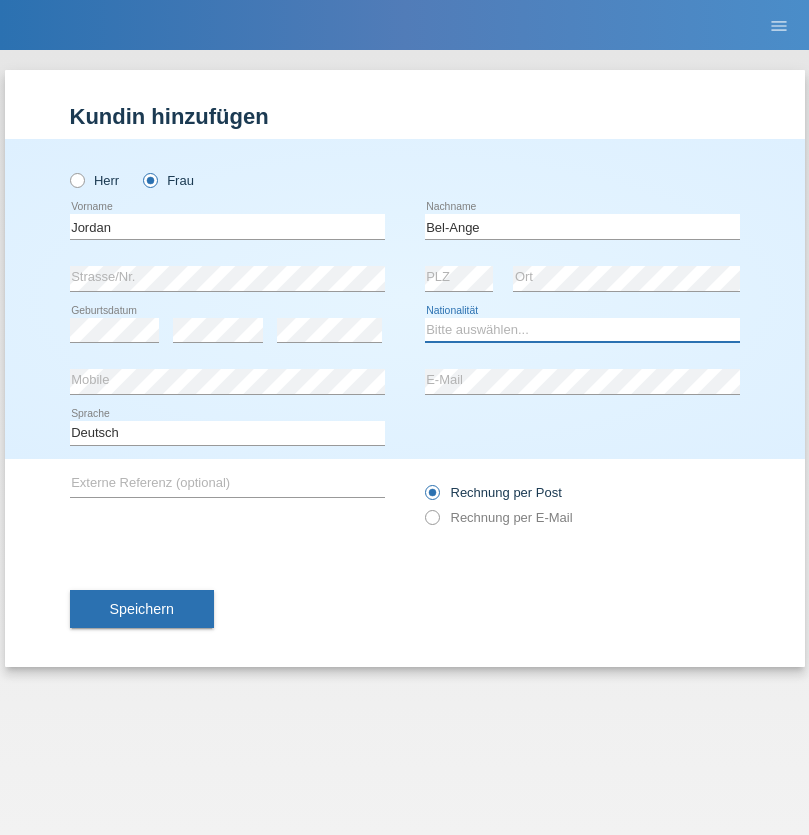 select on "CH" 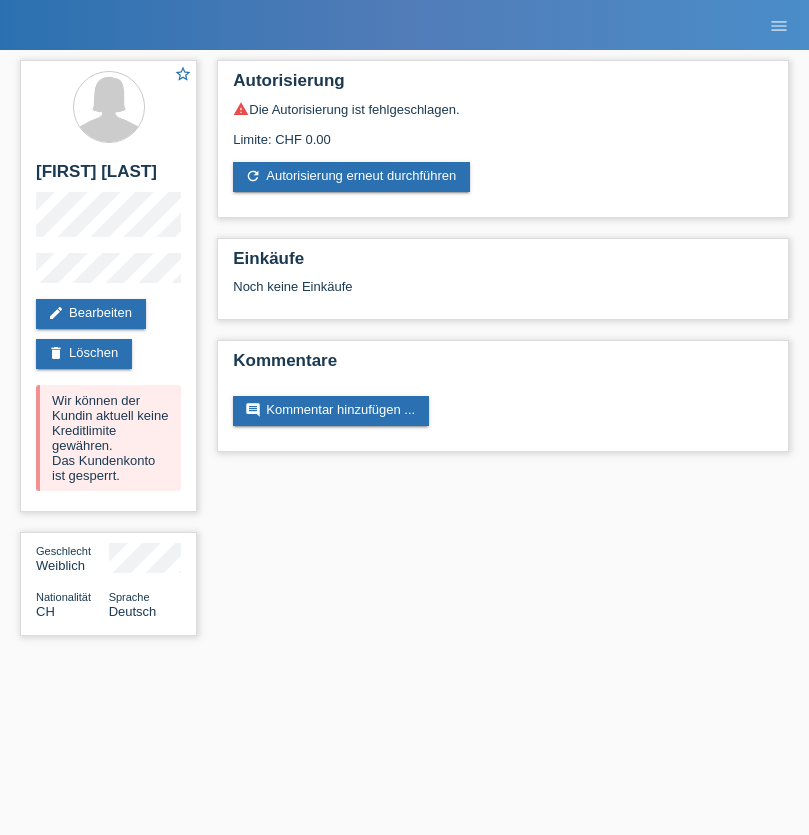 scroll, scrollTop: 0, scrollLeft: 0, axis: both 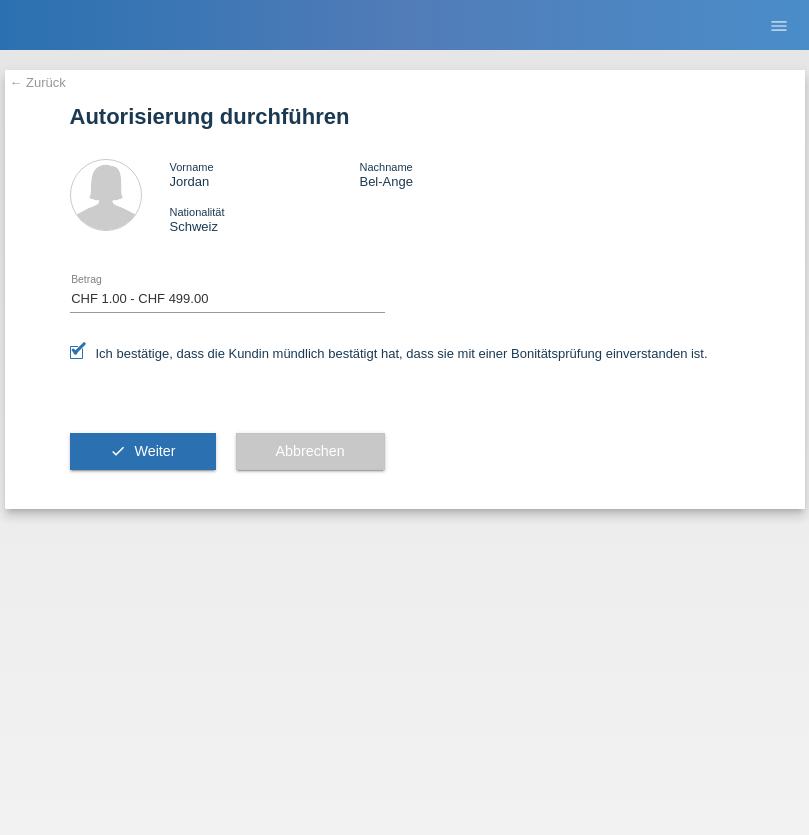 select on "1" 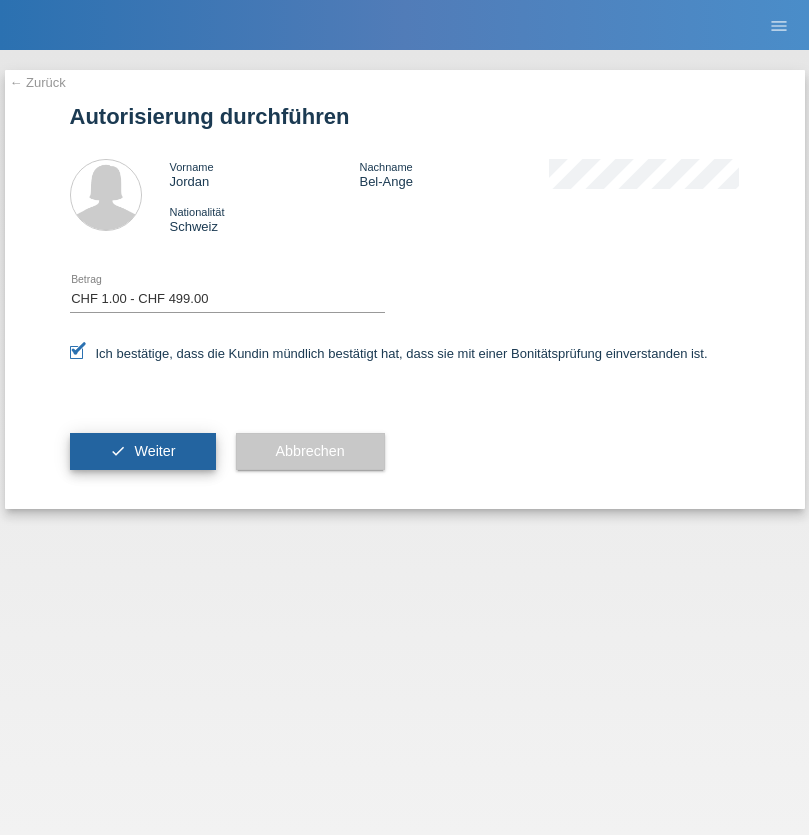 click on "Weiter" at bounding box center (154, 451) 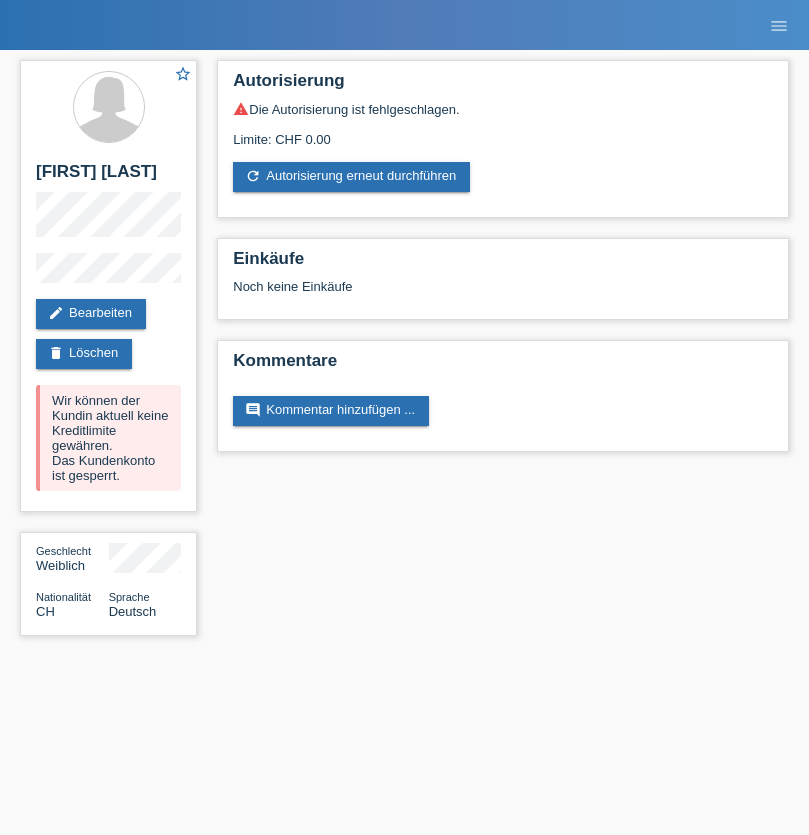 scroll, scrollTop: 0, scrollLeft: 0, axis: both 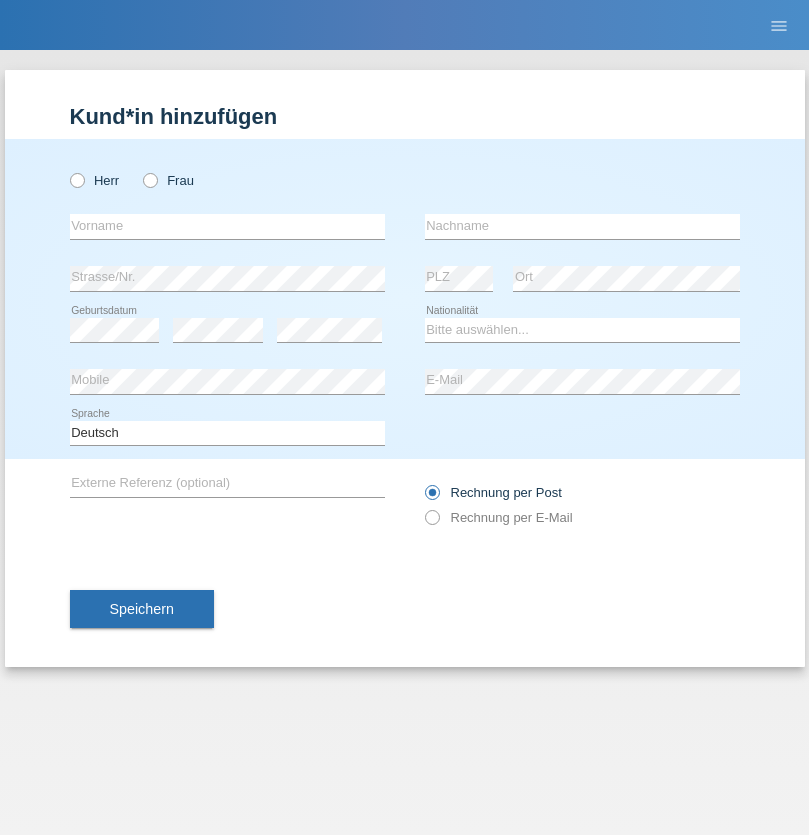 radio on "true" 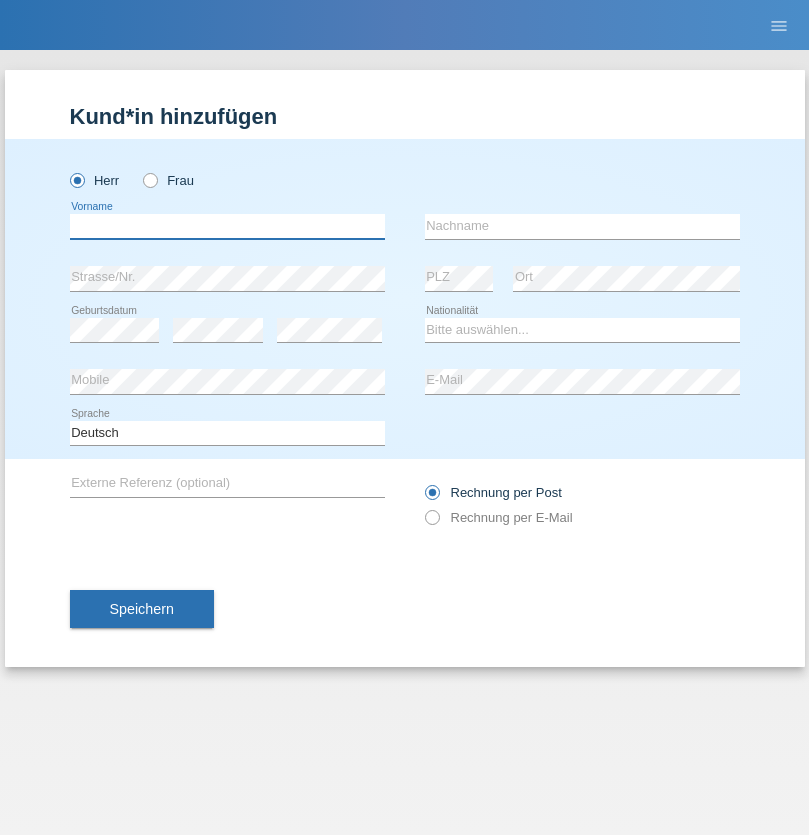 click at bounding box center [227, 226] 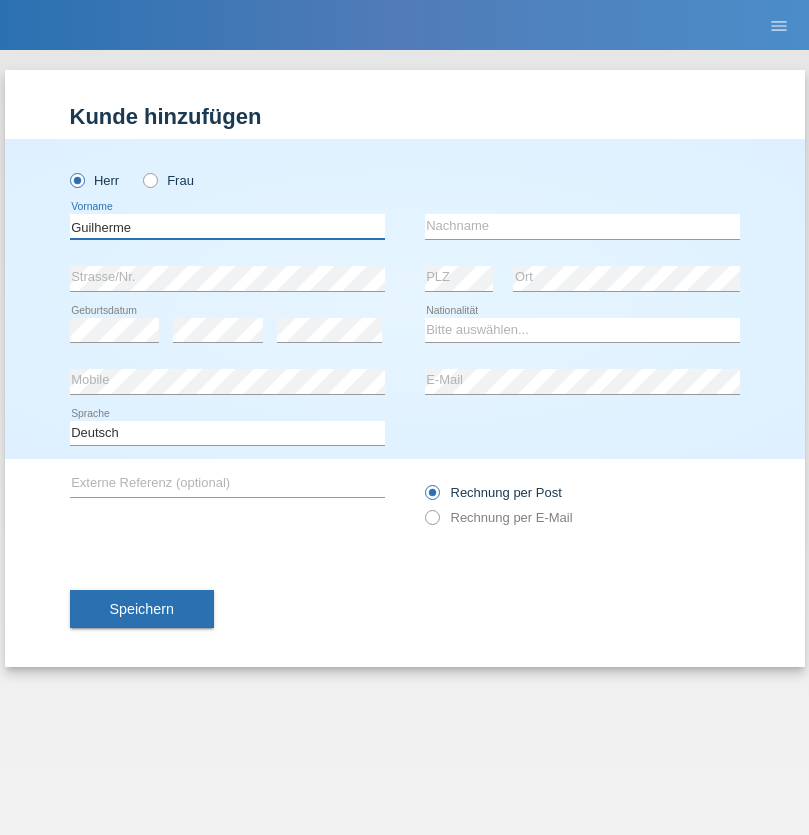 type on "Guilherme" 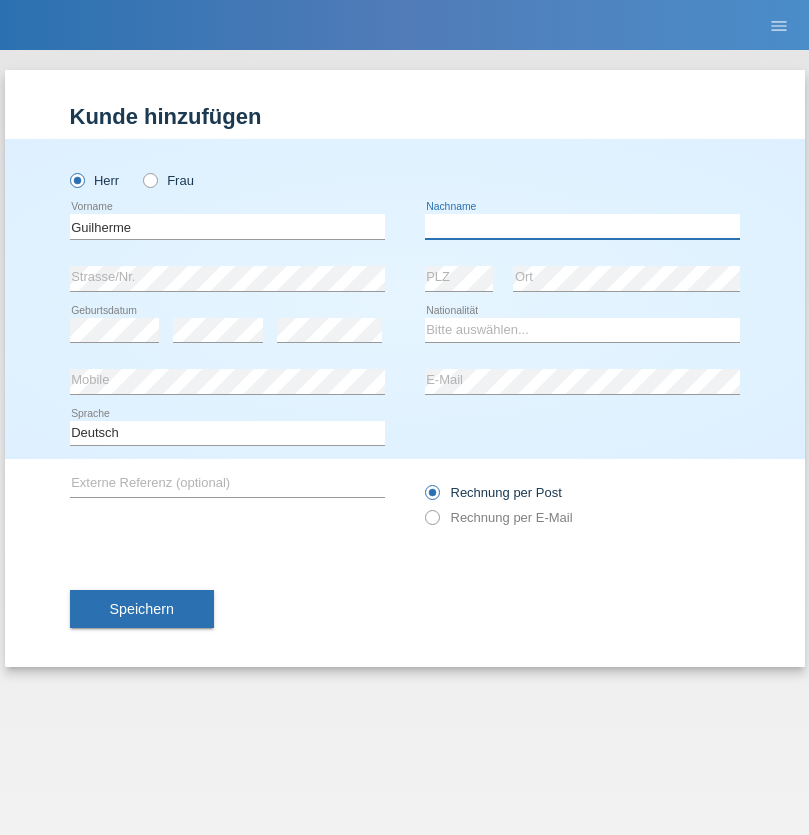 click at bounding box center [582, 226] 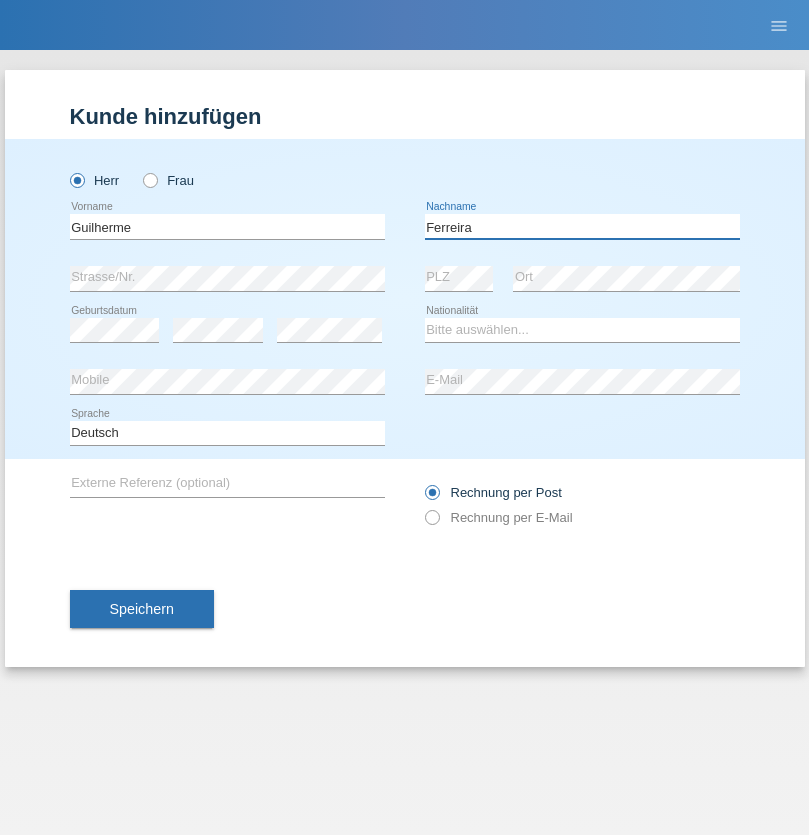 type on "Ferreira" 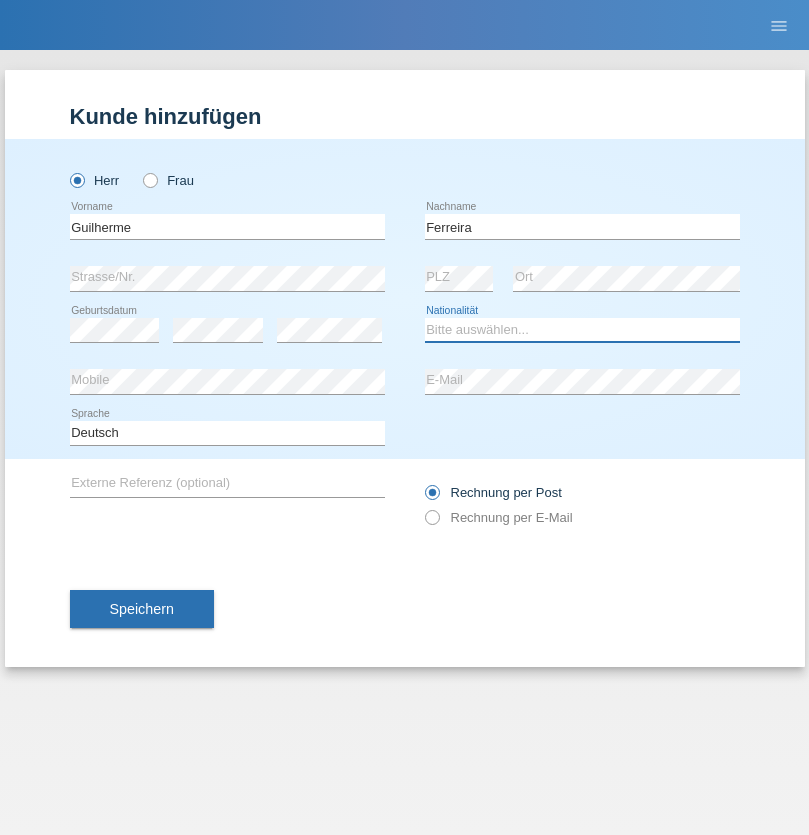 select on "PT" 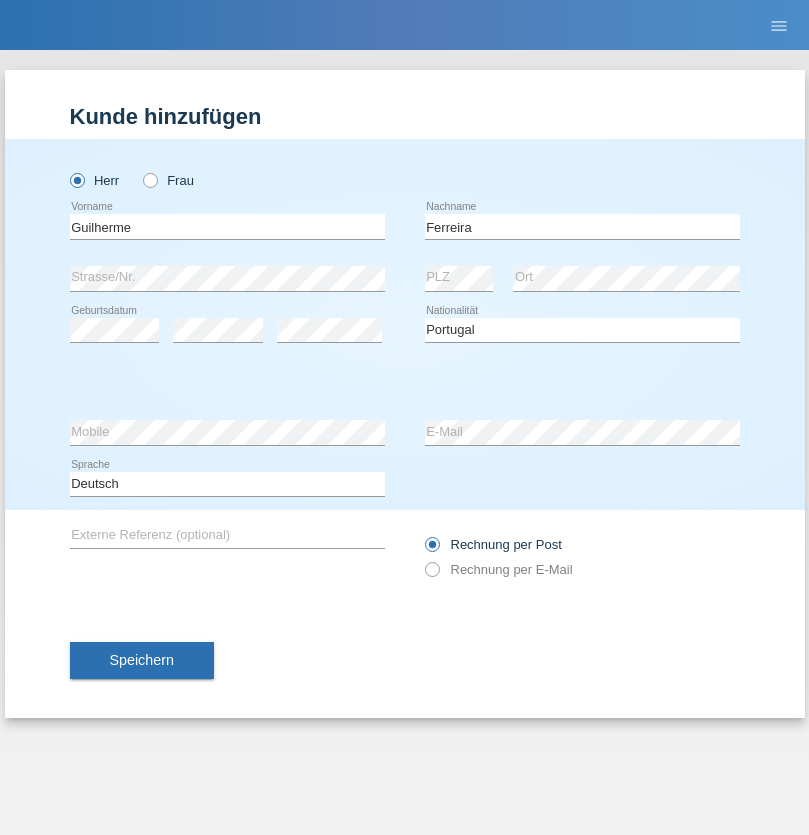 select on "C" 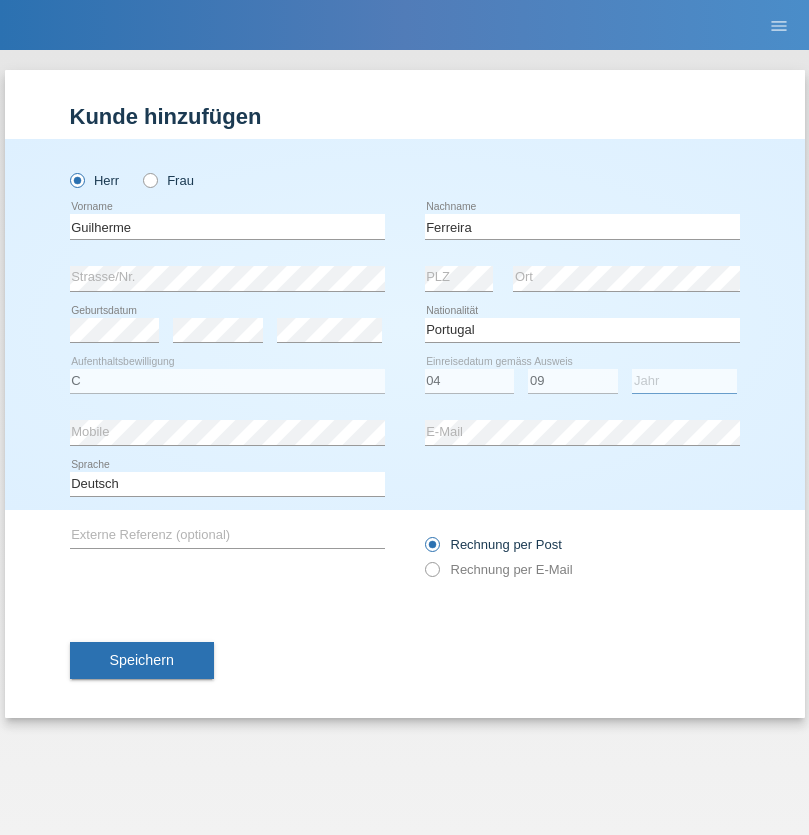 select on "2021" 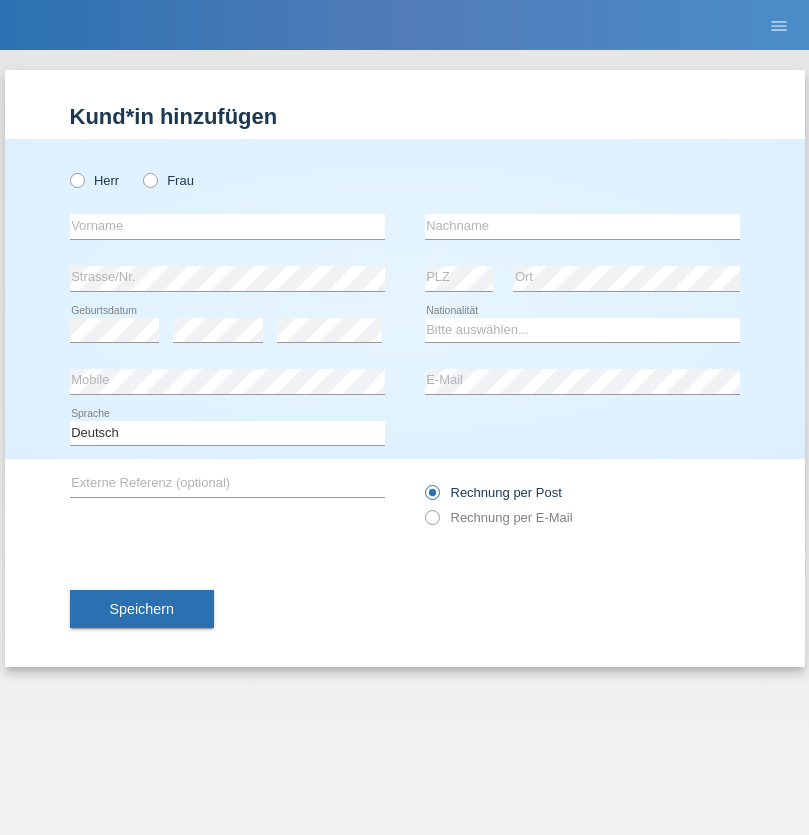 scroll, scrollTop: 0, scrollLeft: 0, axis: both 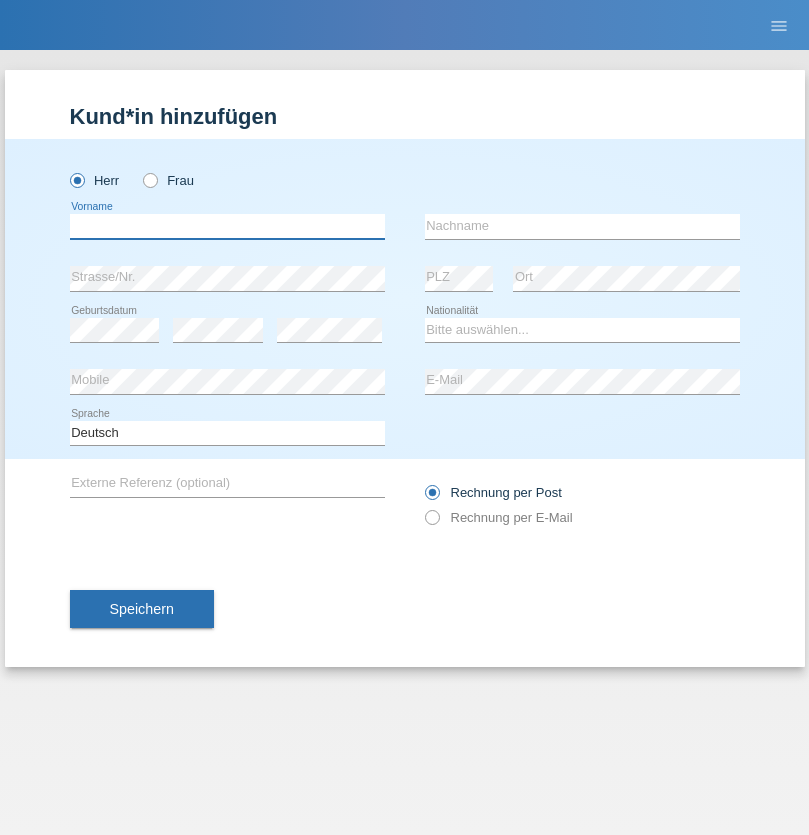 click at bounding box center [227, 226] 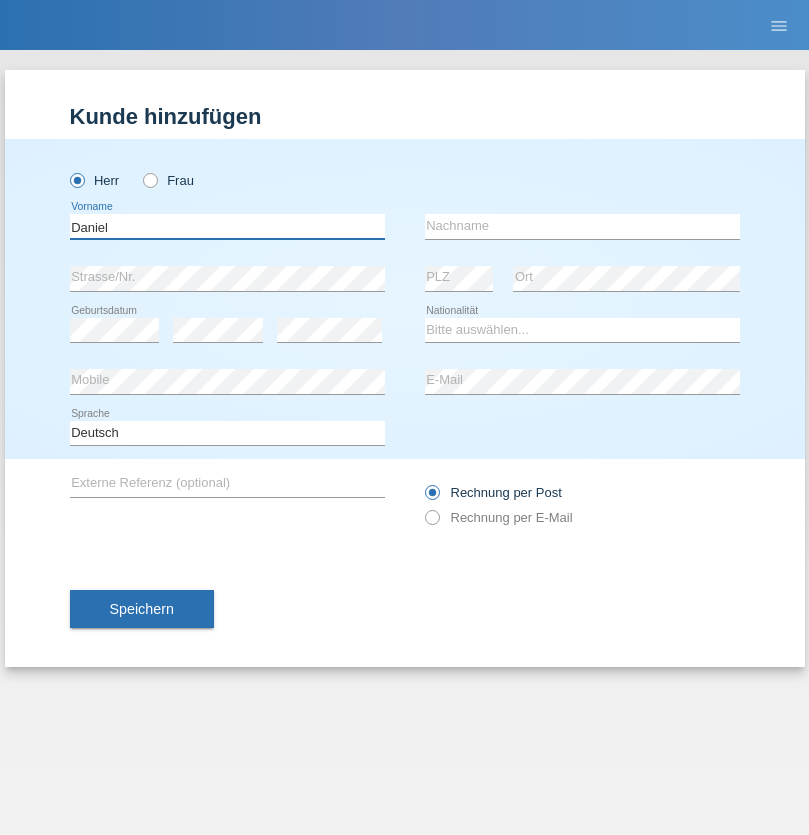 type on "Daniel" 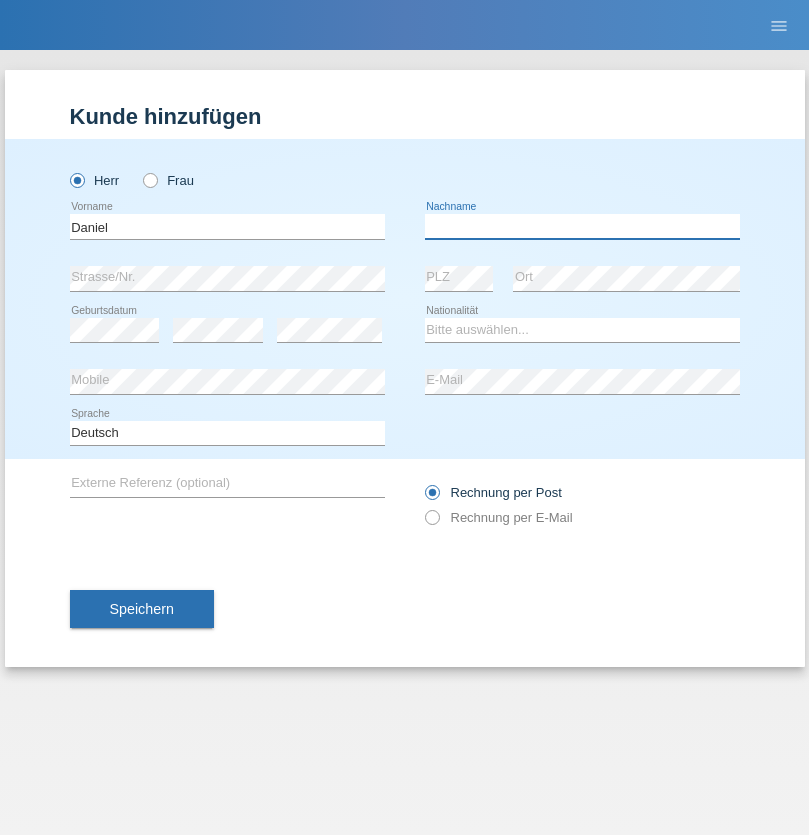 click at bounding box center (582, 226) 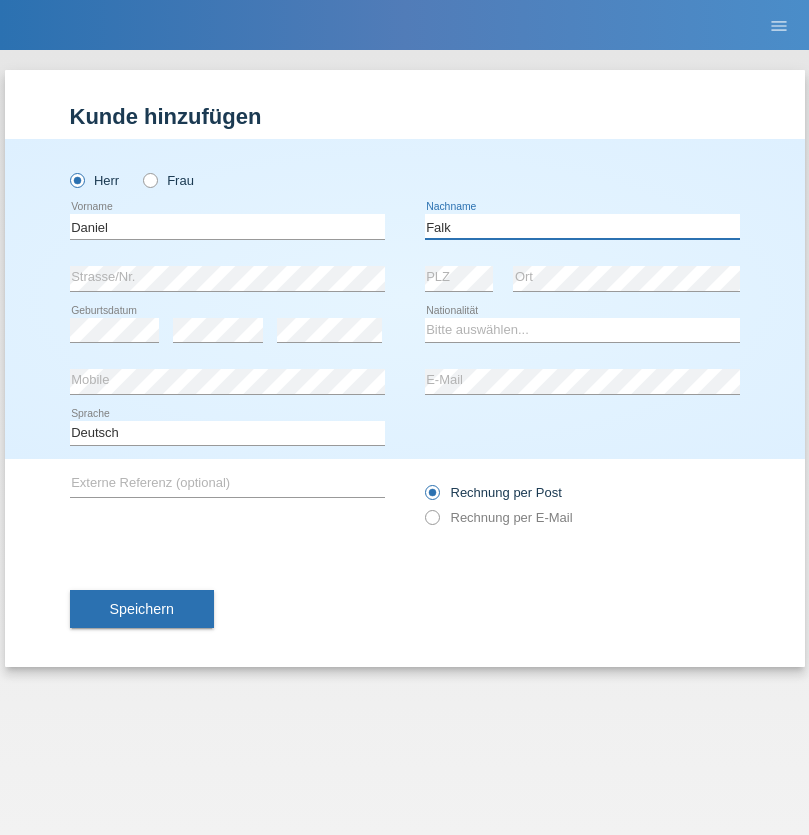 type on "Falk" 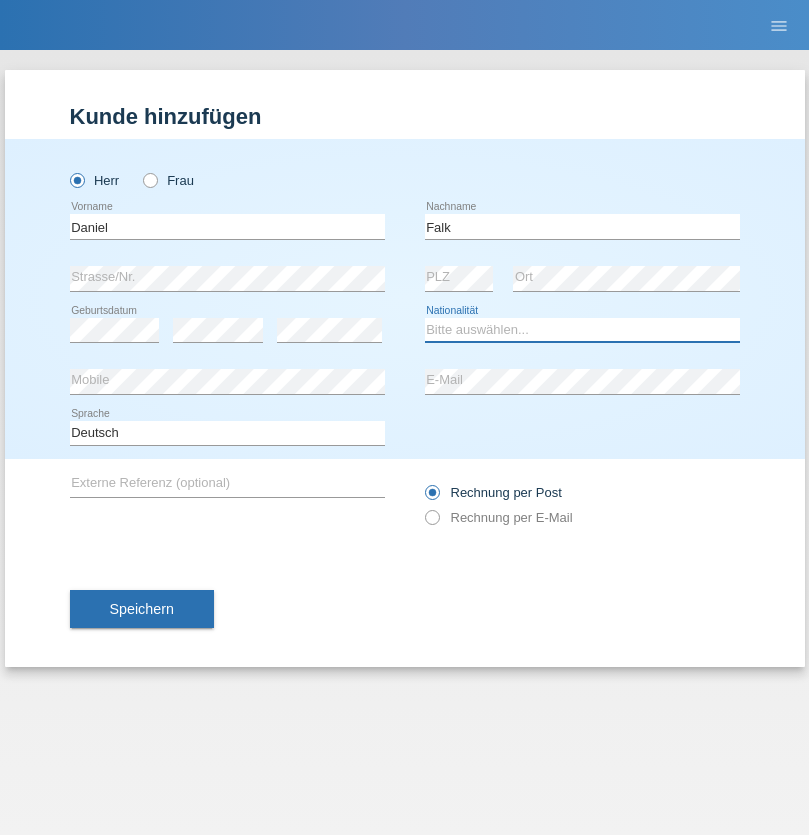select on "CH" 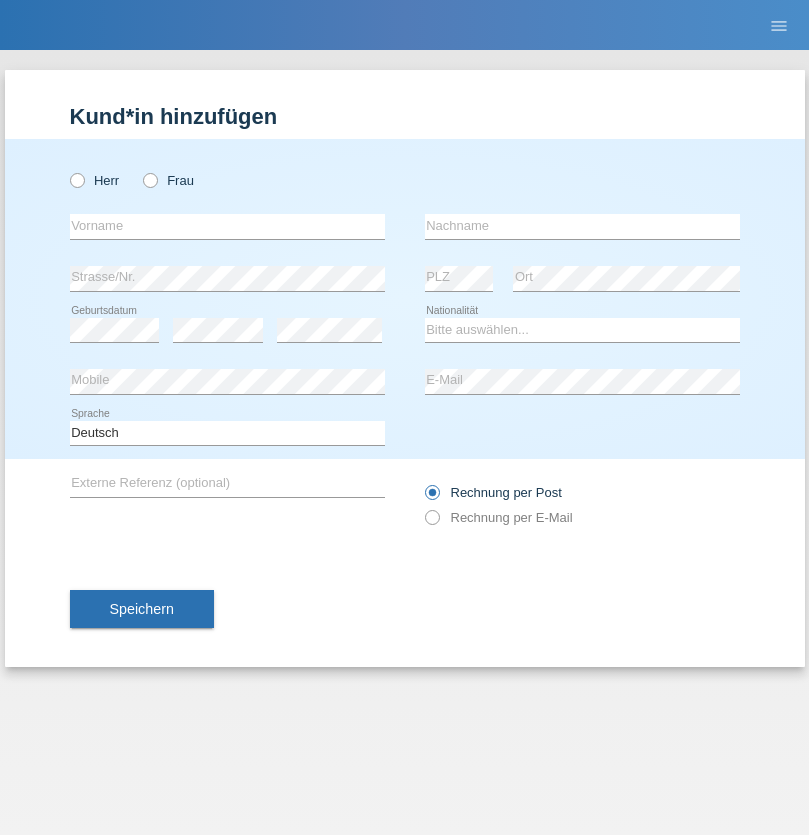 scroll, scrollTop: 0, scrollLeft: 0, axis: both 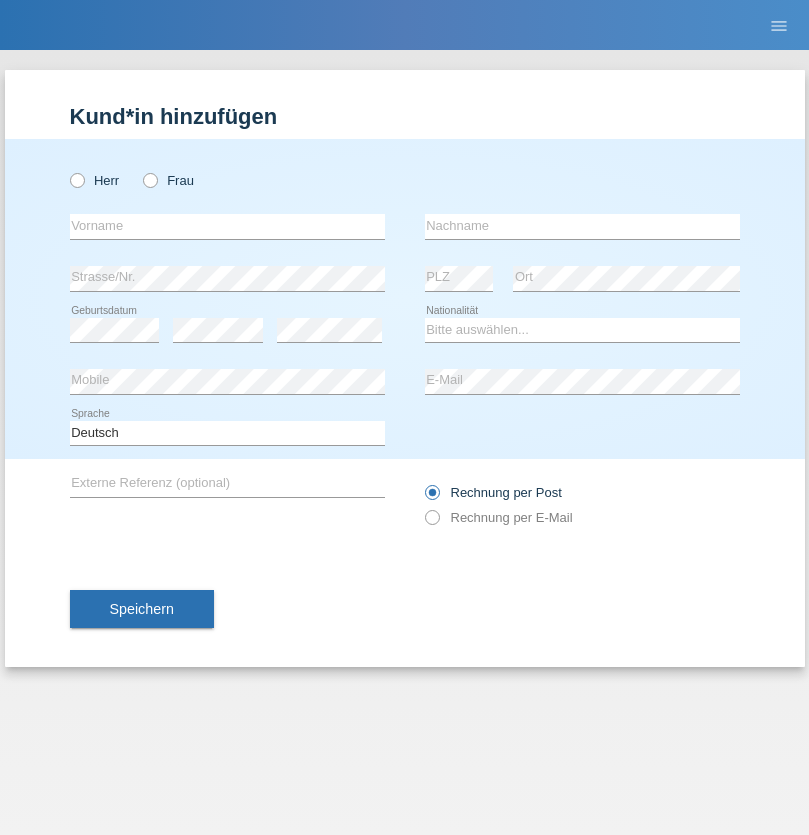radio on "true" 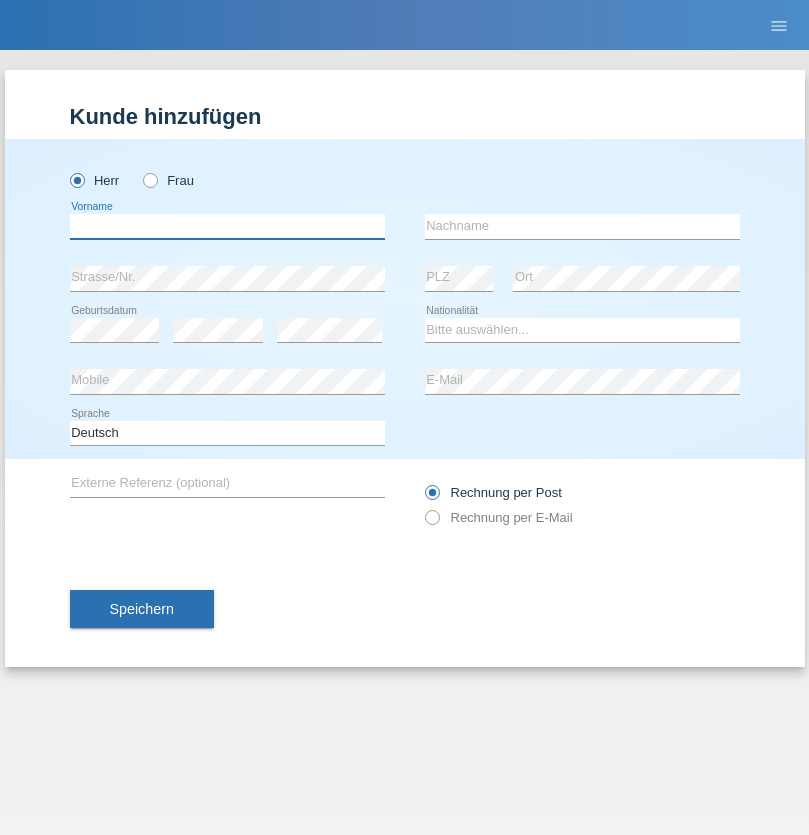 click at bounding box center (227, 226) 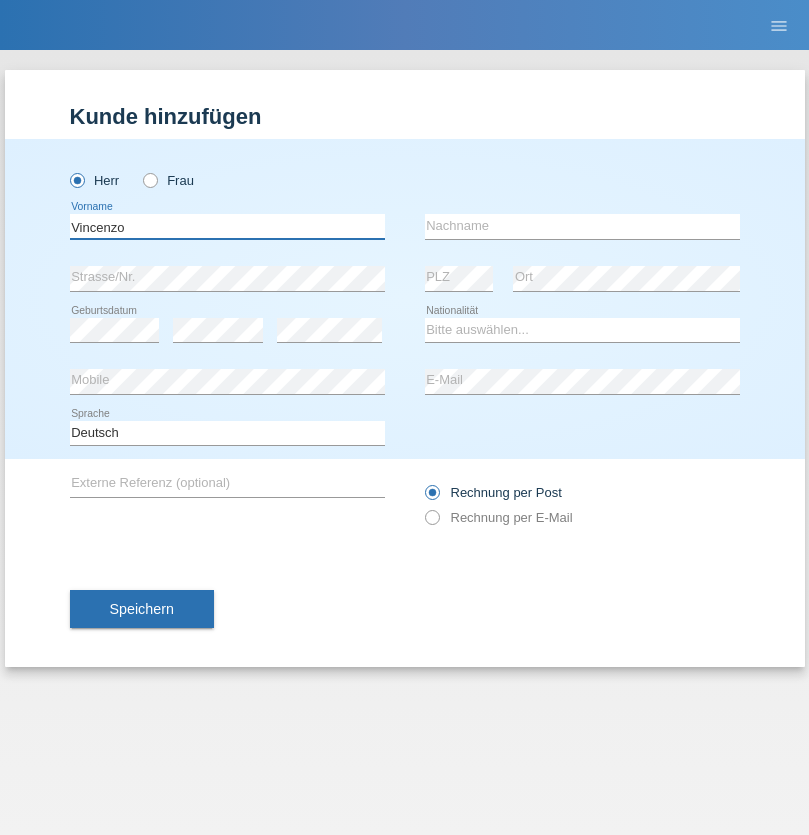 type on "Vincenzo" 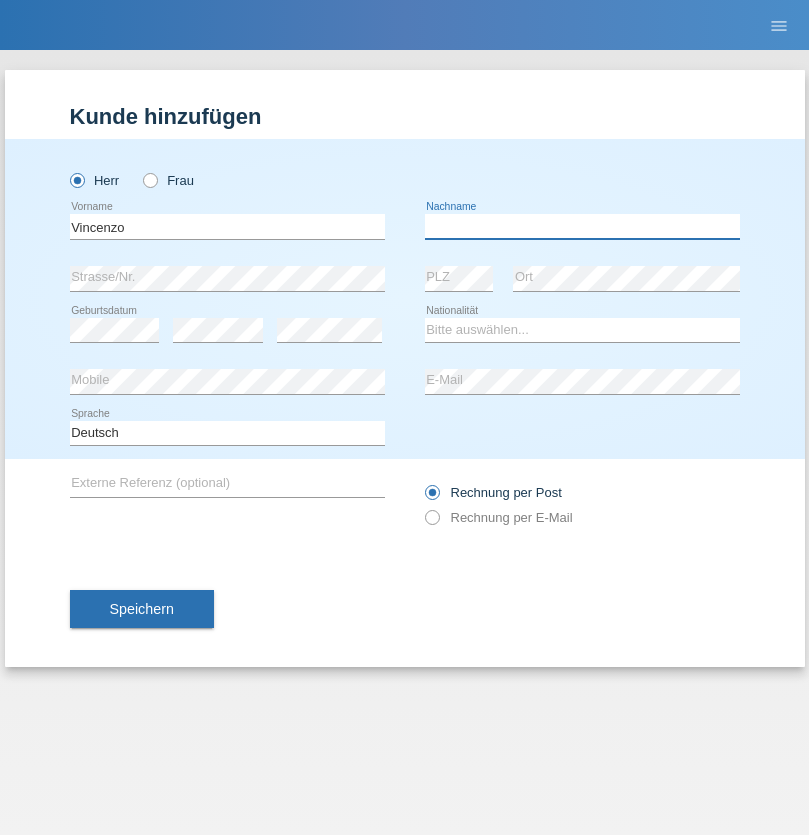 click at bounding box center [582, 226] 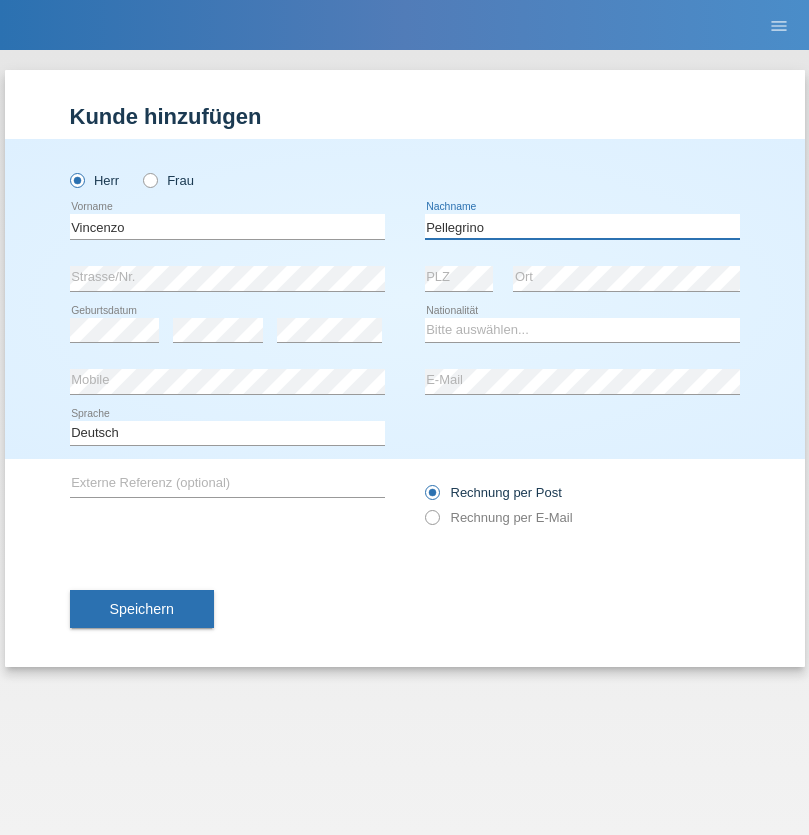 type on "Pellegrino" 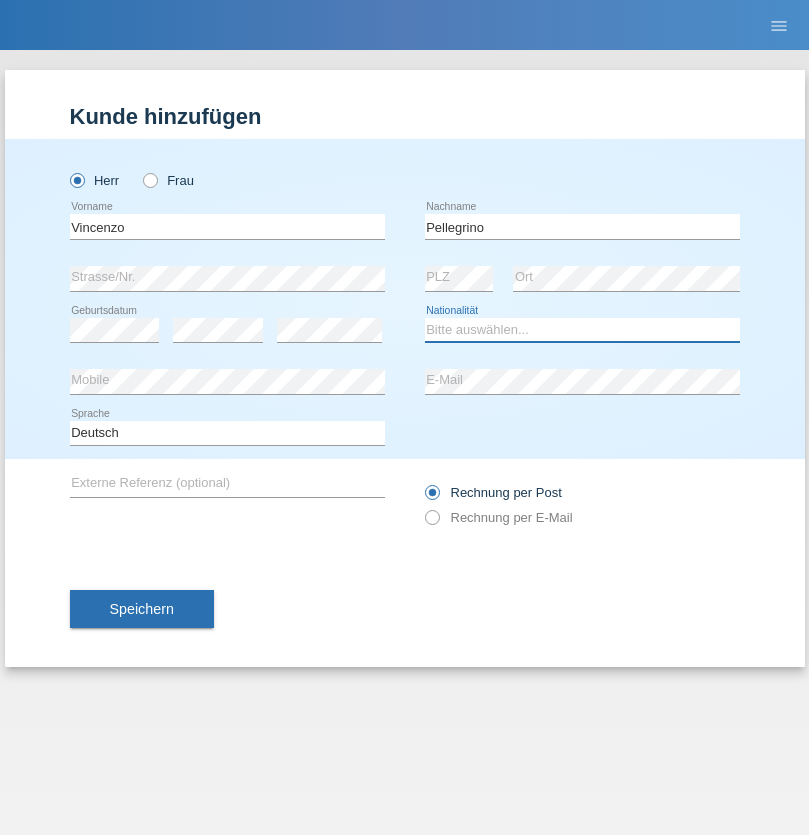select on "IT" 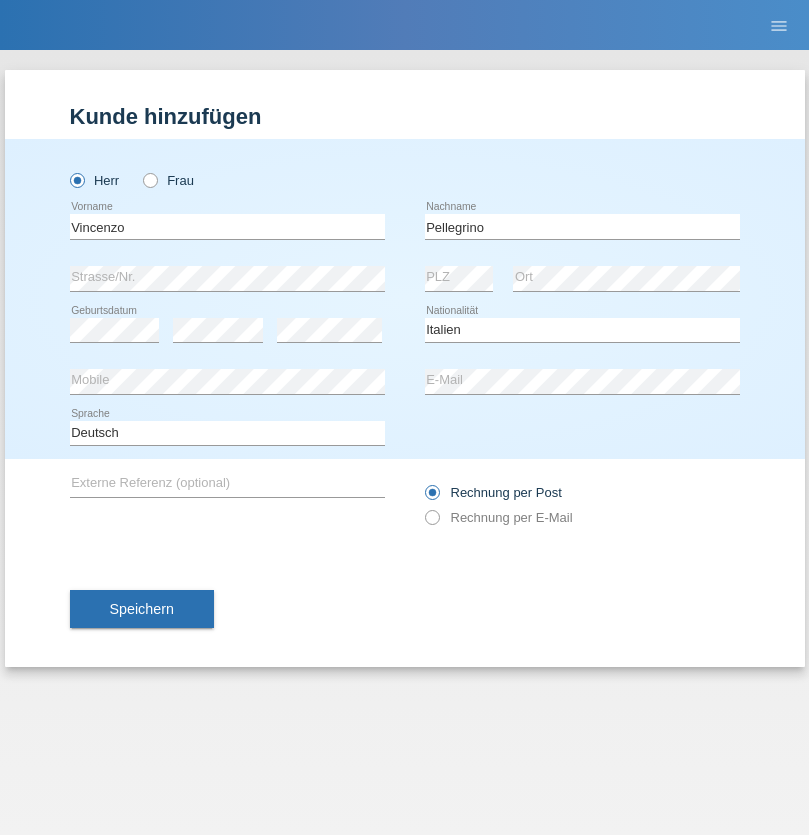 select on "C" 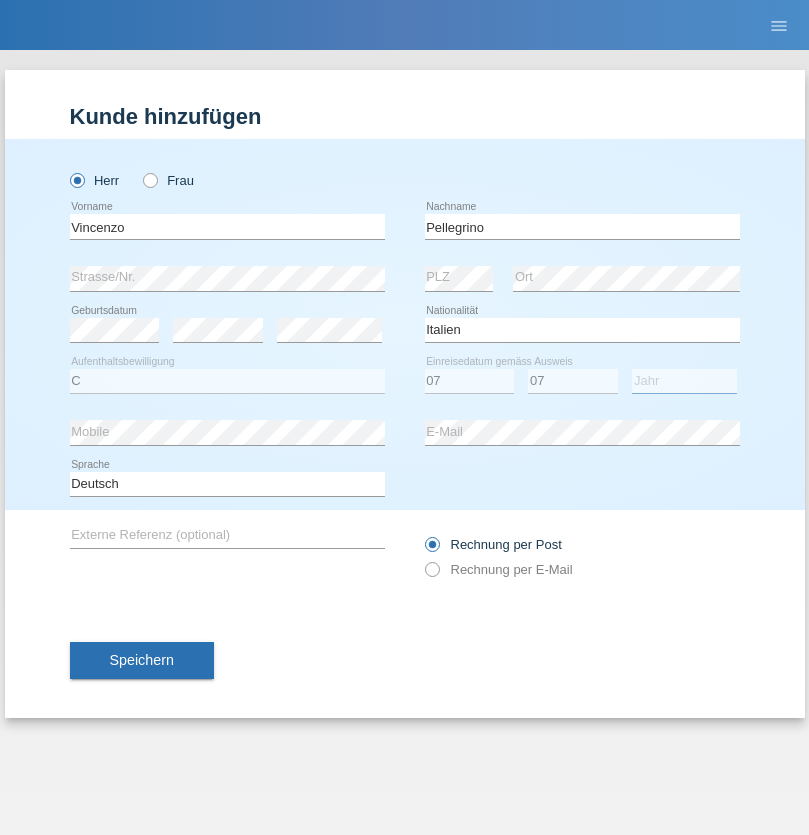 select on "2021" 